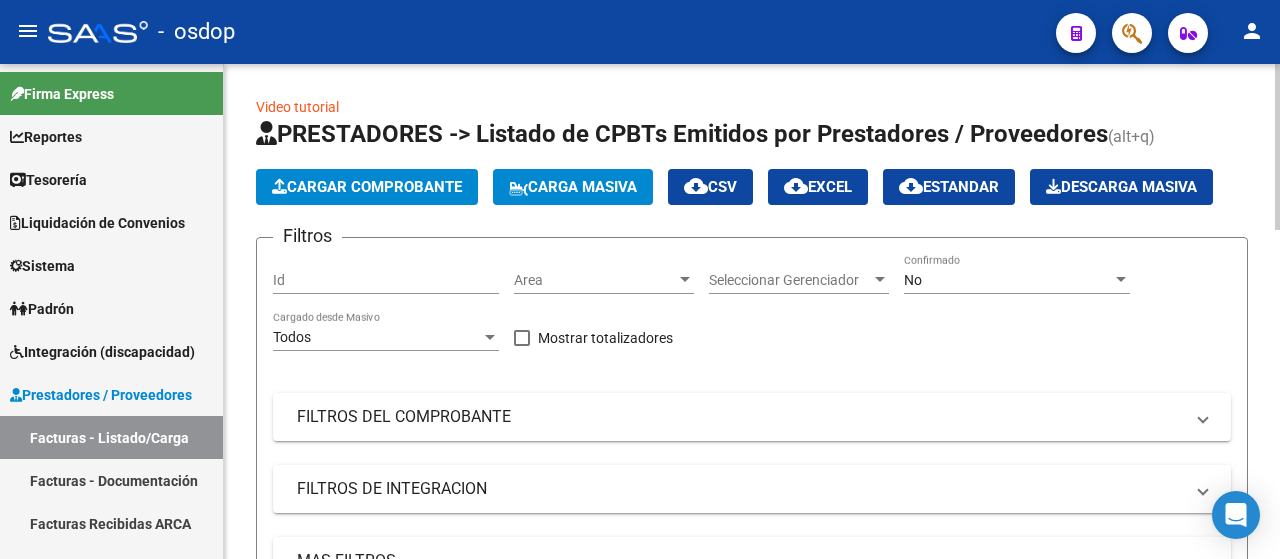 scroll, scrollTop: 0, scrollLeft: 0, axis: both 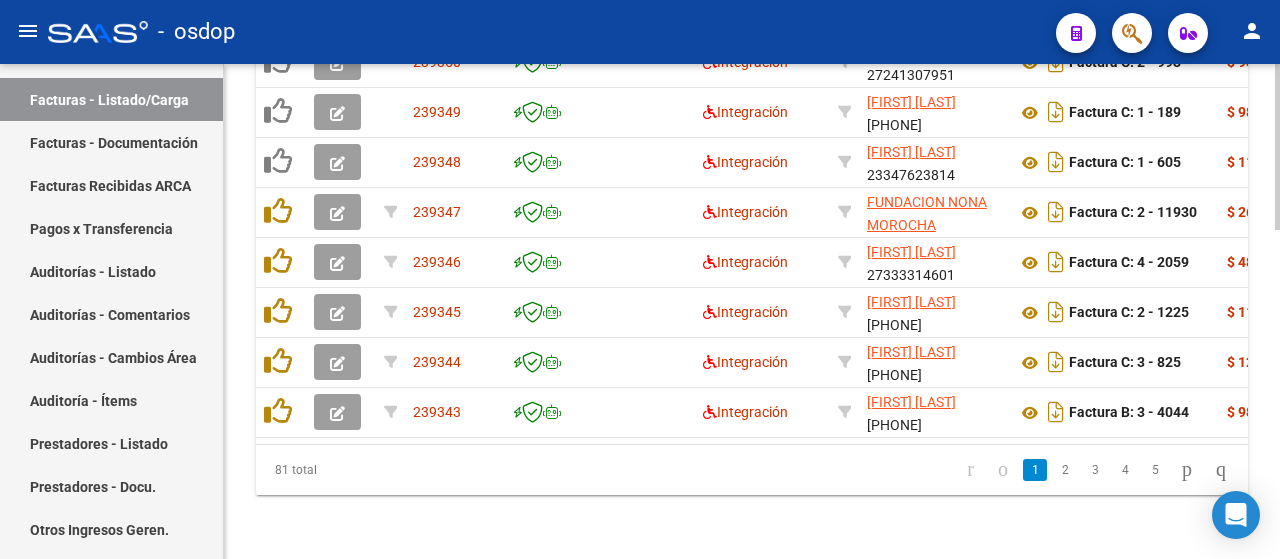 click 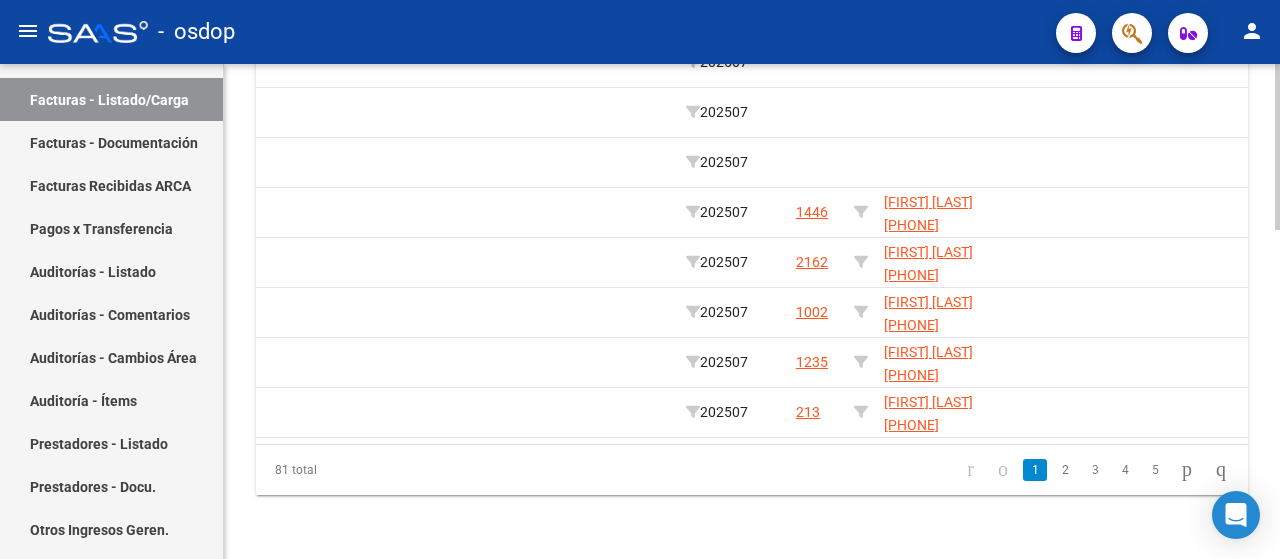 scroll, scrollTop: 0, scrollLeft: 2606, axis: horizontal 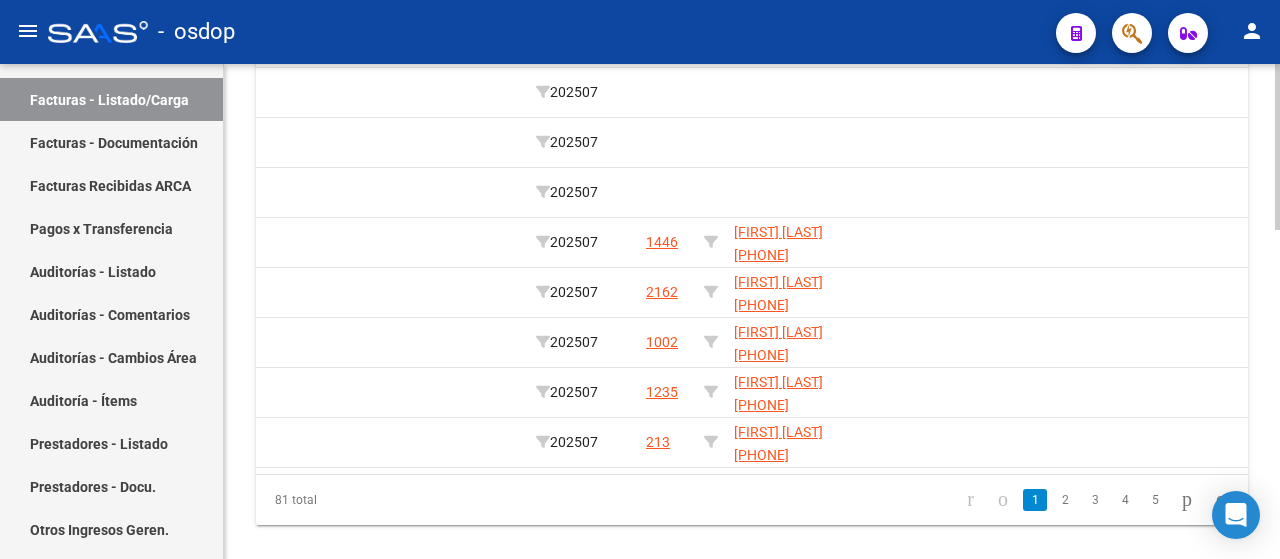 click on "Video tutorial   PRESTADORES -> Listado de CPBTs Emitidos por Prestadores / Proveedores (alt+q)   Cargar Comprobante
Carga Masiva  cloud_download  CSV  cloud_download  EXCEL  cloud_download  Estandar   Descarga Masiva
Filtros Id Area Area Seleccionar Gerenciador Seleccionar Gerenciador No Confirmado Todos Cargado desde Masivo   Mostrar totalizadores   FILTROS DEL COMPROBANTE  Comprobante Tipo Comprobante Tipo Start date – End date Fec. Comprobante Desde / Hasta Días Emisión Desde(cant. días) Días Emisión Hasta(cant. días) CUIT / Razón Social Pto. Venta Nro. Comprobante Código SSS CAE Válido CAE Válido Todos Cargado Módulo Hosp. Todos Tiene facturacion Apócrifa Hospital Refes  FILTROS DE INTEGRACION  Todos Cargado en Para Enviar SSS Período De Prestación Campos del Archivo de Rendición Devuelto x SSS (dr_envio) Todos Rendido x SSS (dr_envio) Tipo de Registro Tipo de Registro Período Presentación Período Presentación Campos del Legajo Asociado (preaprobación) Todos  MAS FILTROS  Op" 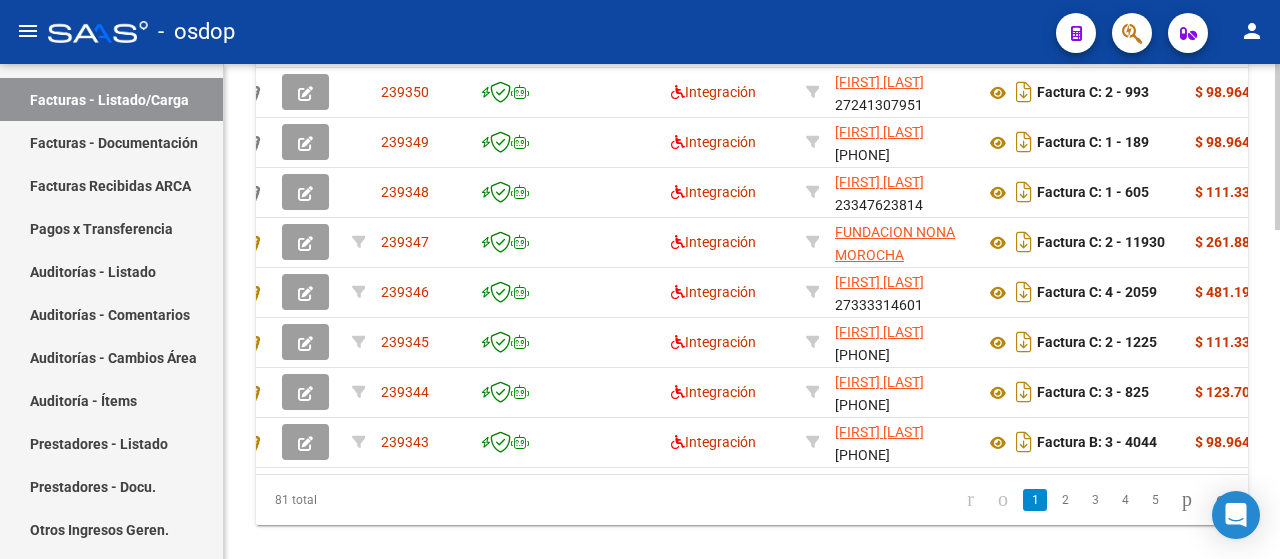 scroll, scrollTop: 0, scrollLeft: 0, axis: both 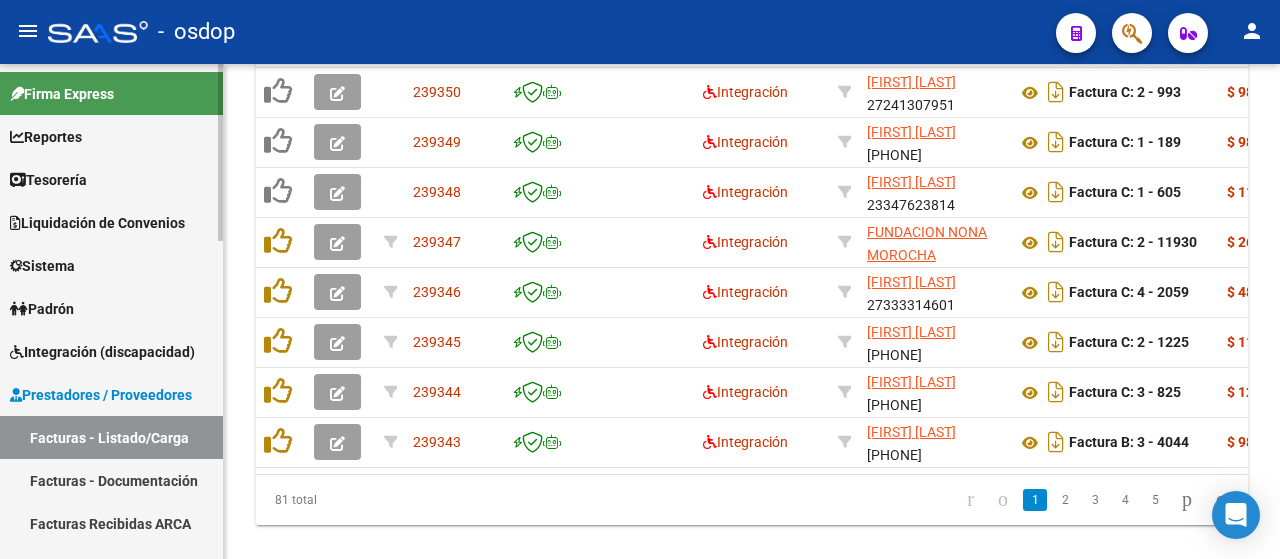 click on "Reportes" at bounding box center [46, 137] 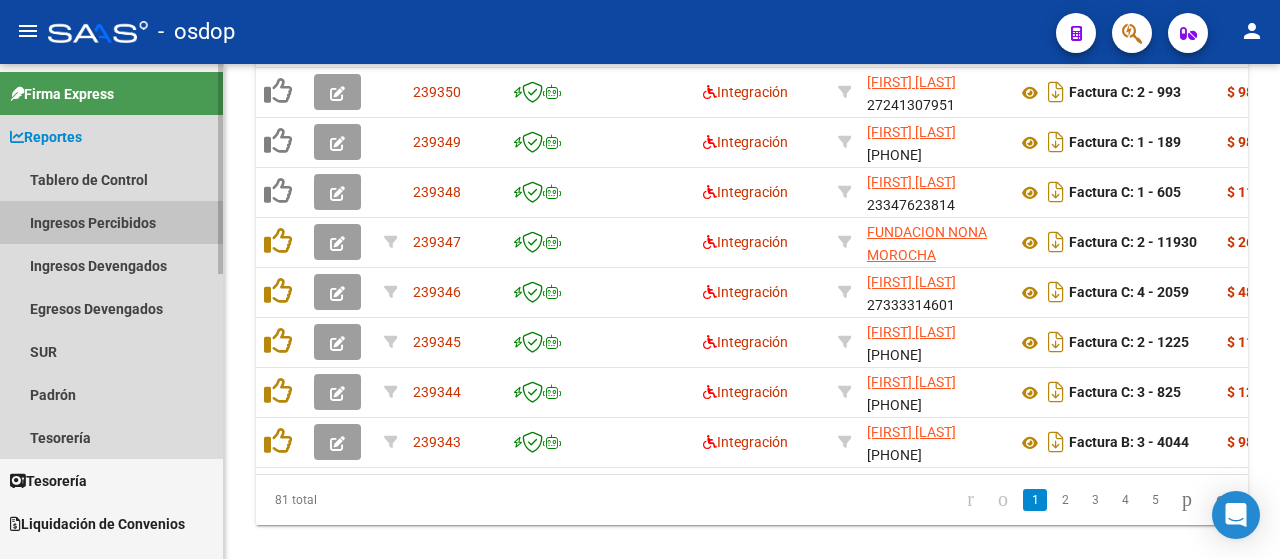 click on "Ingresos Percibidos" at bounding box center (111, 222) 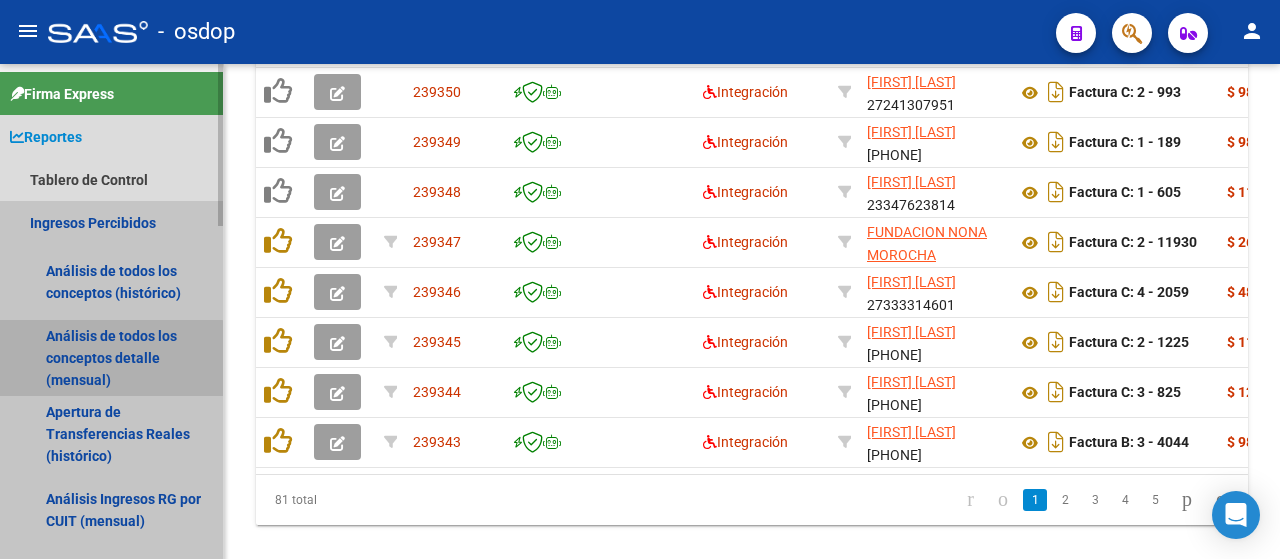 click on "Análisis de todos los conceptos detalle (mensual)" at bounding box center [111, 358] 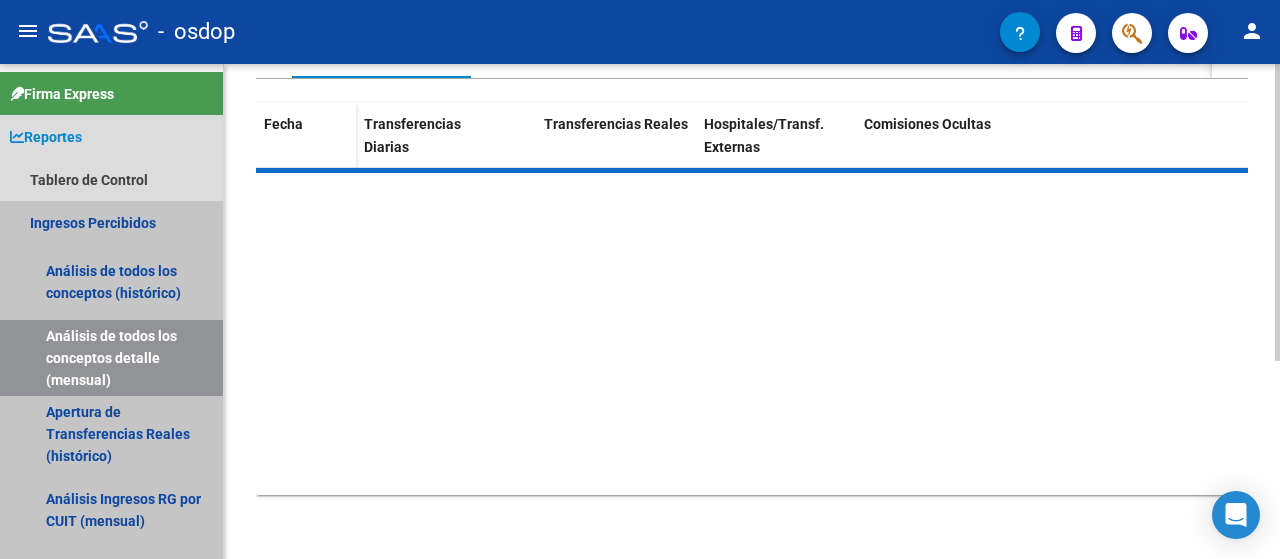 scroll, scrollTop: 0, scrollLeft: 0, axis: both 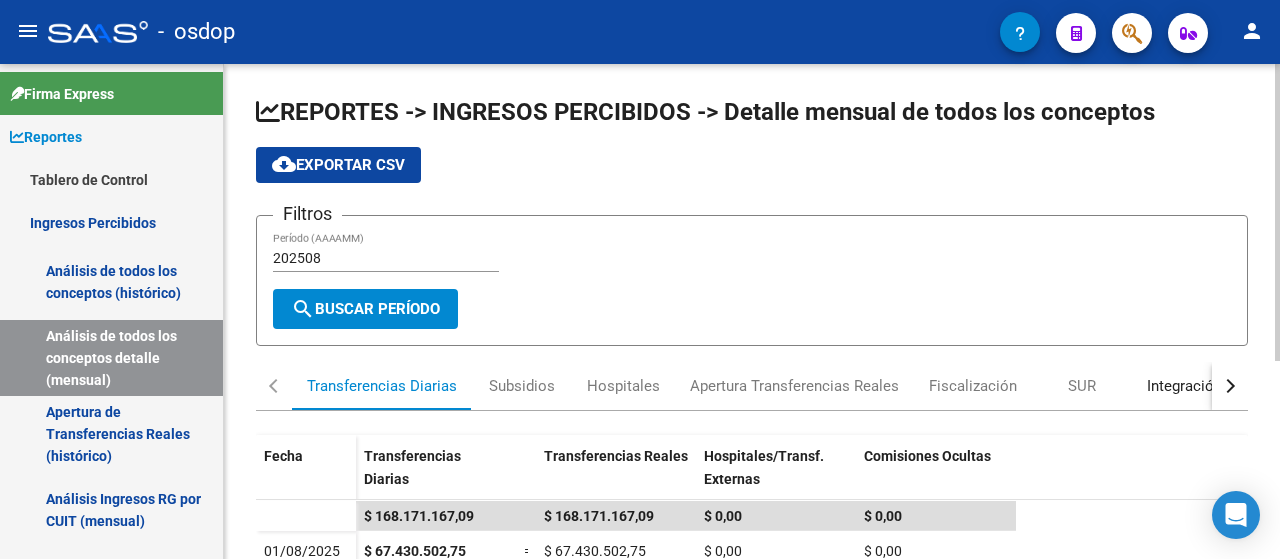 click on "Integración" at bounding box center [1184, 386] 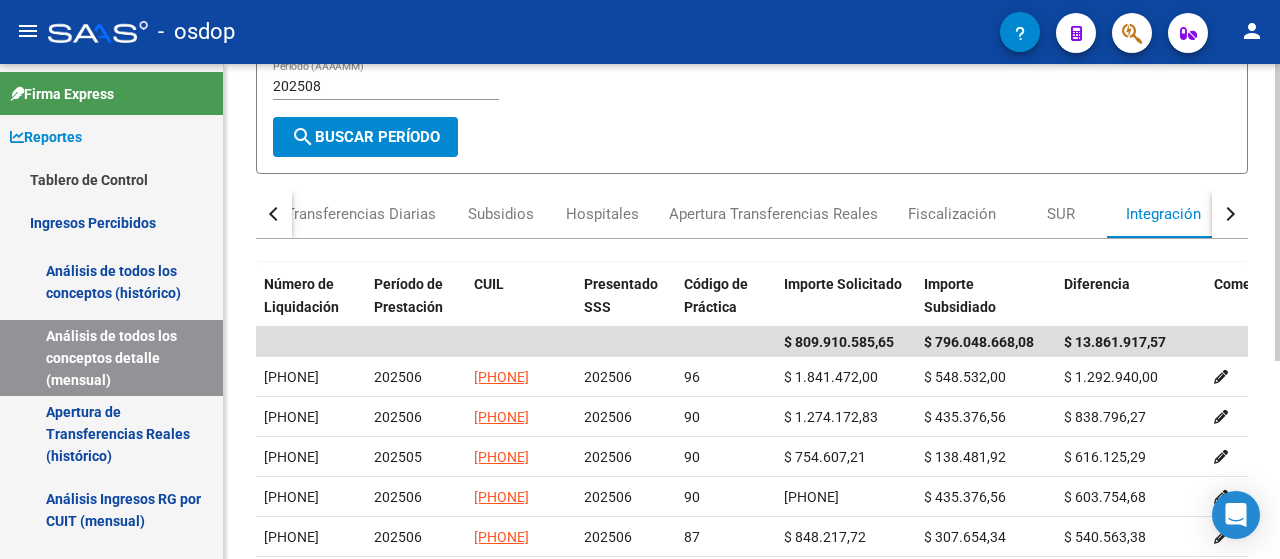 scroll, scrollTop: 179, scrollLeft: 0, axis: vertical 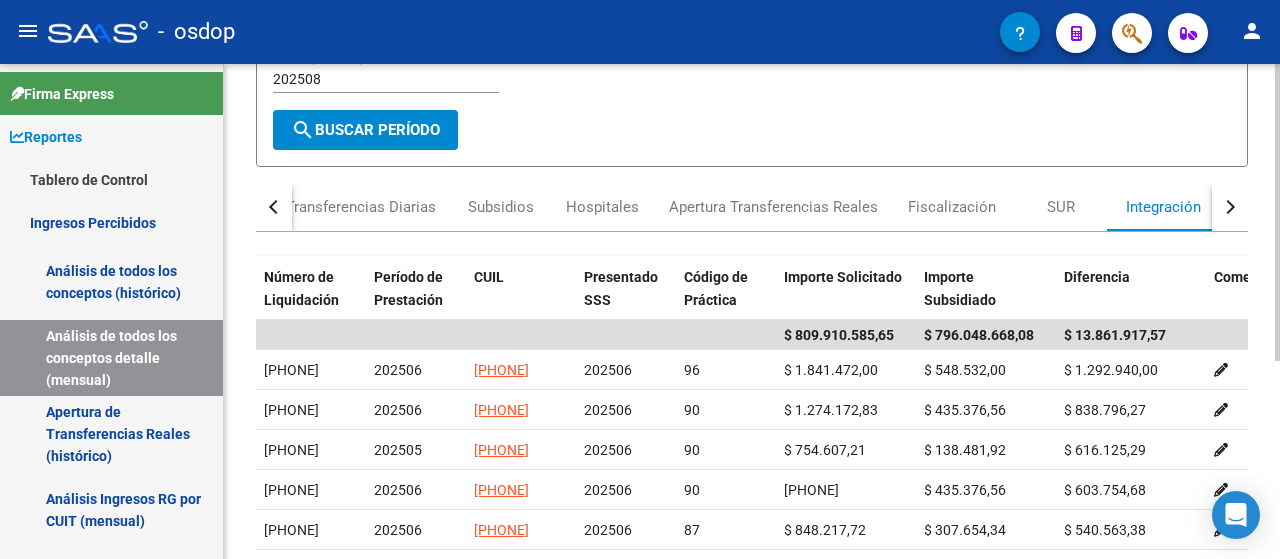 click 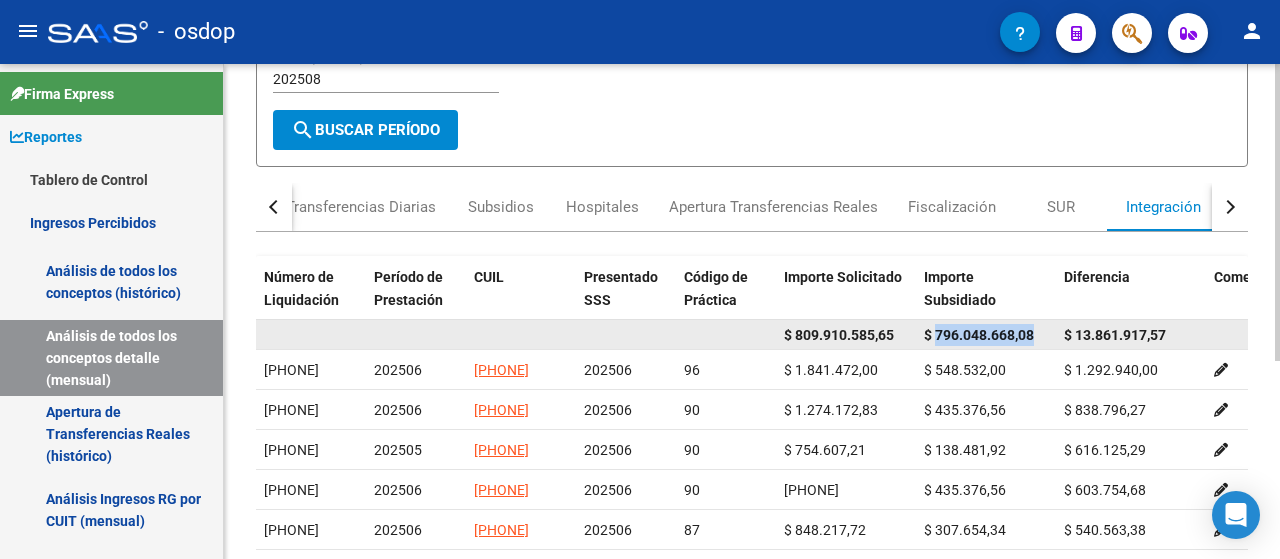 drag, startPoint x: 934, startPoint y: 337, endPoint x: 1036, endPoint y: 333, distance: 102.0784 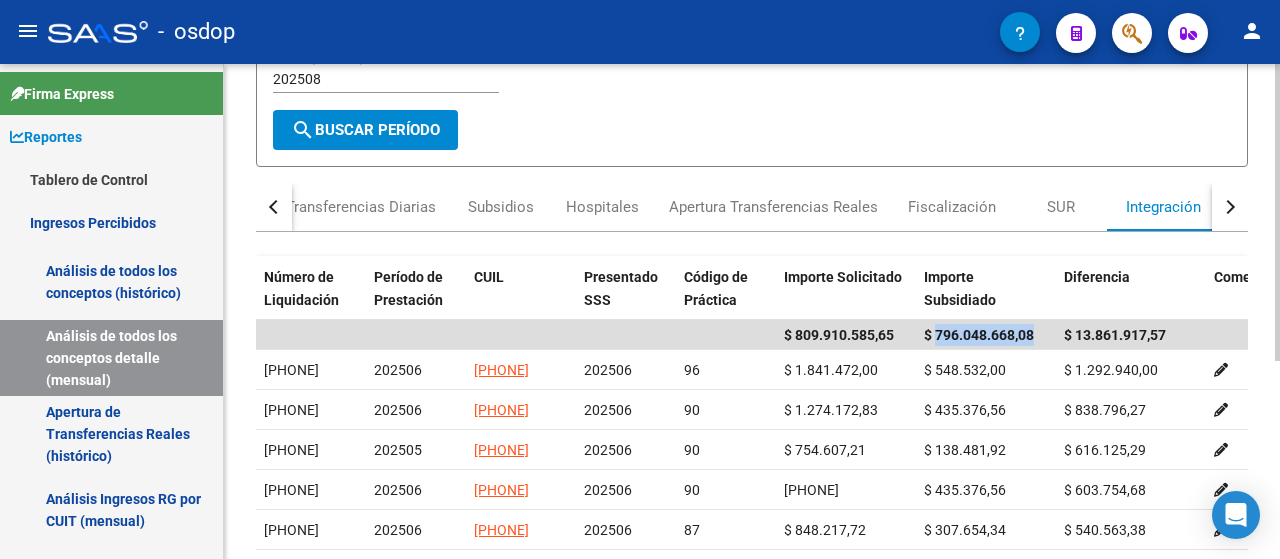 click 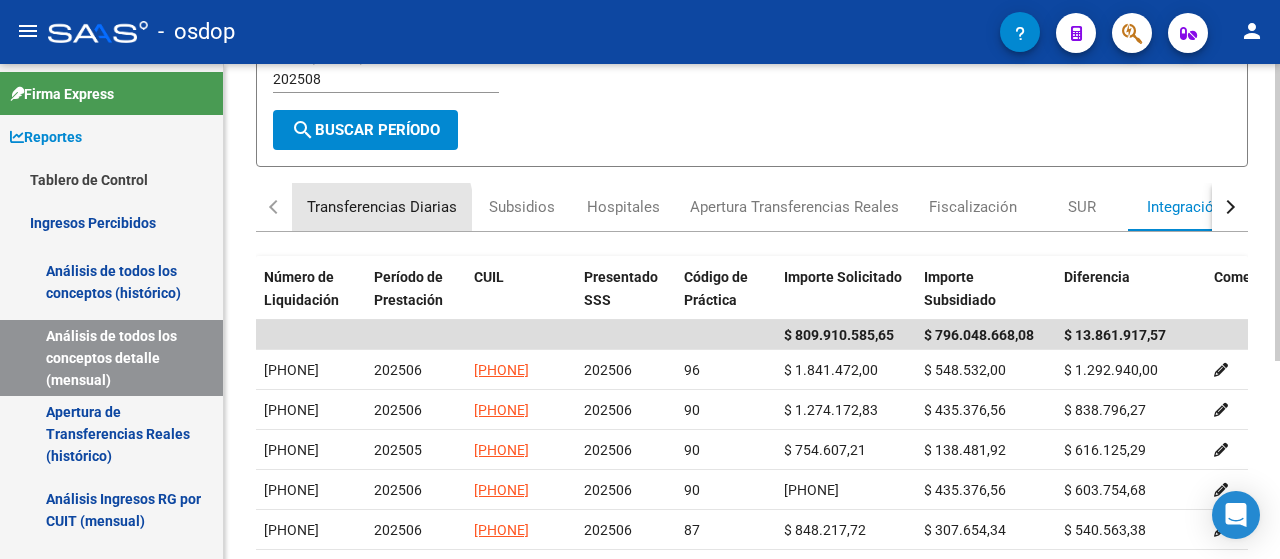 click on "Transferencias Diarias" at bounding box center (382, 207) 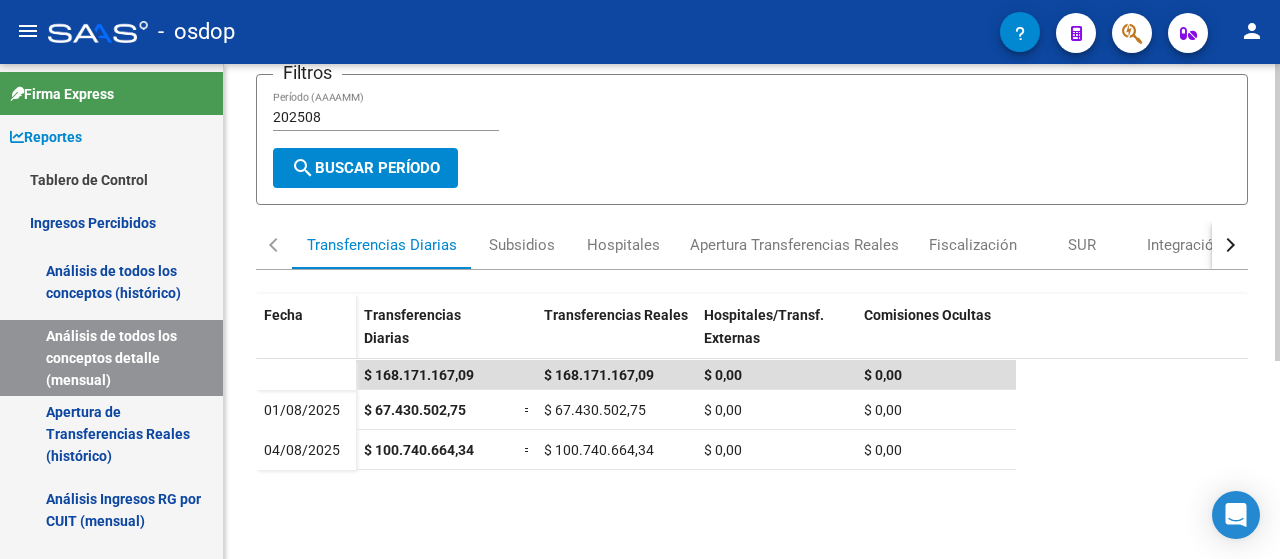 scroll, scrollTop: 149, scrollLeft: 0, axis: vertical 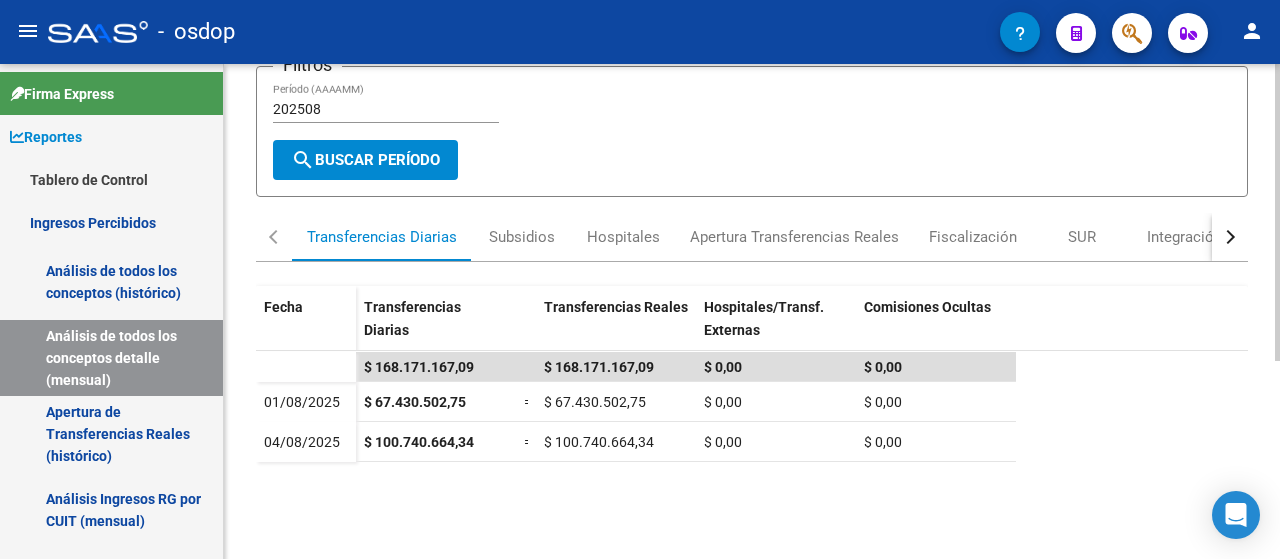 click on "REPORTES -> INGRESOS PERCIBIDOS -> Detalle mensual de todos los conceptos cloud_download  Exportar CSV  Filtros 202508 Período (AAAAMM) search  Buscar Período  Transferencias Diarias Subsidios Hospitales Apertura Transferencias Reales Fiscalización SUR Integración Fondo de Desempleo ANSES Jubilados Otros ingresos Fecha Transferencias Diarias Transferencias Reales Hospitales/Transf. Externas Comisiones Ocultas $ 168.171.167,09 $ 168.171.167,09 $ 0,00 $ 0,00 01/08/2025 $ 67.430.502,75 = $ 67.430.502,75 $ 0,00 $ 0,00 04/08/2025 $ 100.740.664,34 = $ 100.740.664,34 $ 0,00 $ 0,00" 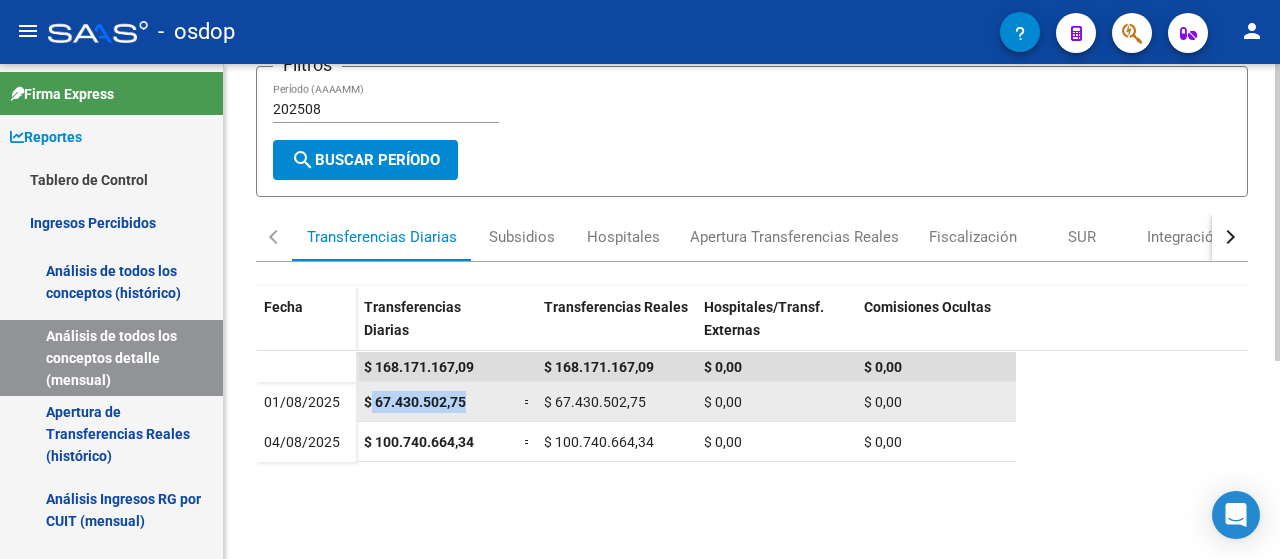 drag, startPoint x: 373, startPoint y: 401, endPoint x: 471, endPoint y: 406, distance: 98.12747 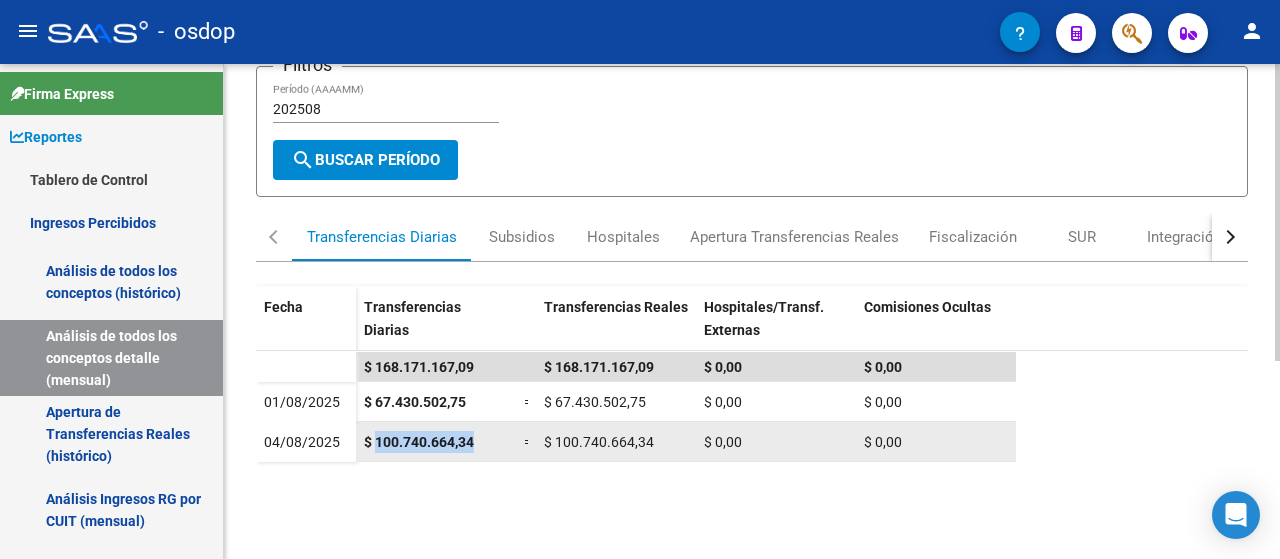 drag, startPoint x: 378, startPoint y: 441, endPoint x: 482, endPoint y: 442, distance: 104.00481 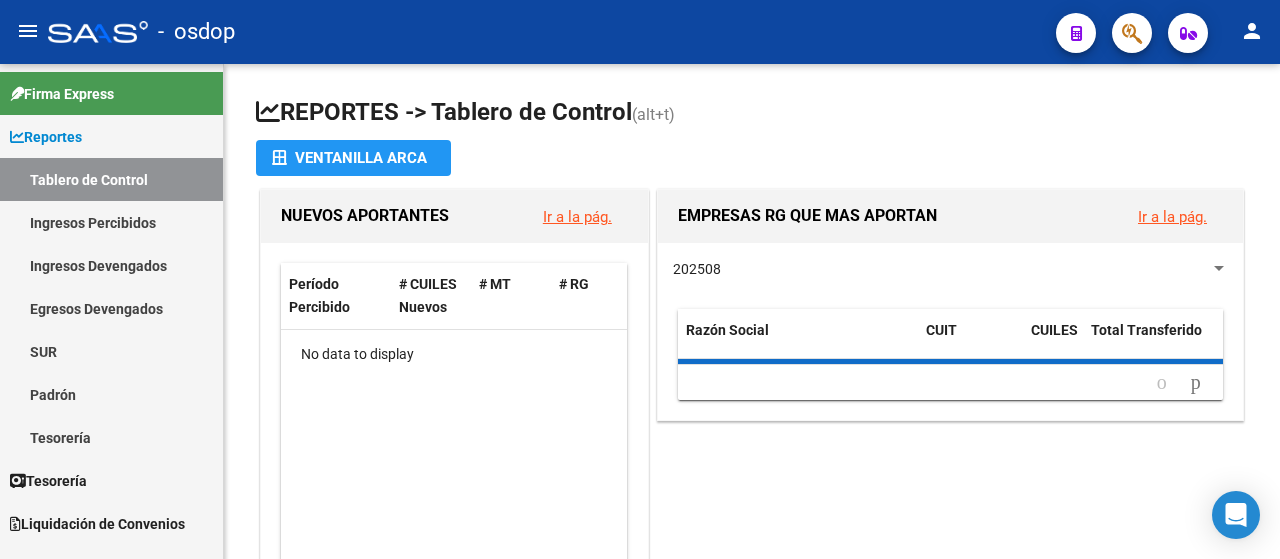 scroll, scrollTop: 0, scrollLeft: 0, axis: both 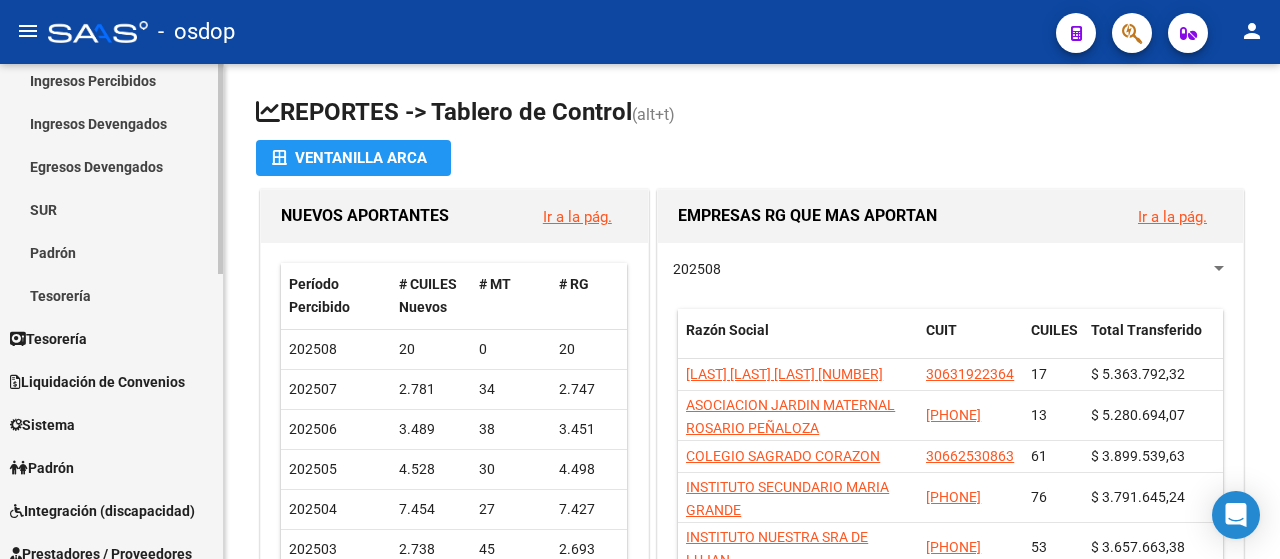 click on "Firma Express     Reportes Tablero de Control Ingresos Percibidos Análisis de todos los conceptos (histórico) Análisis de todos los conceptos detalle (mensual) Apertura de Transferencias Reales (histórico) Análisis Ingresos RG por CUIT (mensual) Imputación de Códigos Ingresos Devengados Análisis Histórico Detalles Transferencias RG sin DDJJ Detalles por CUIL RG Detalles - MT/PD MT morosos Egresos Devengados Comprobantes Recibidos Facturación Apócrifa Auditorías x Área Auditorías x Usuario Ítems de Auditorías x Usuario SUR Expedientes Internos Movimiento de Expte. SSS Padrón Traspasos x O.S. Traspasos x Gerenciador Traspasos x Provincia Nuevos Aportantes Métricas - Padrón SSS Métricas - Crecimiento Población Tesorería Cheques Emitidos Transferencias Bancarias Realizadas    Tesorería Extractos Procesados (csv) Extractos Originales (pdf) Otros Ingresos Cheques Emitidos Pendientes de Depósito Cheques Depositados Histórico Auditorías Confirmadas    Liquidación de Convenios Bancos" 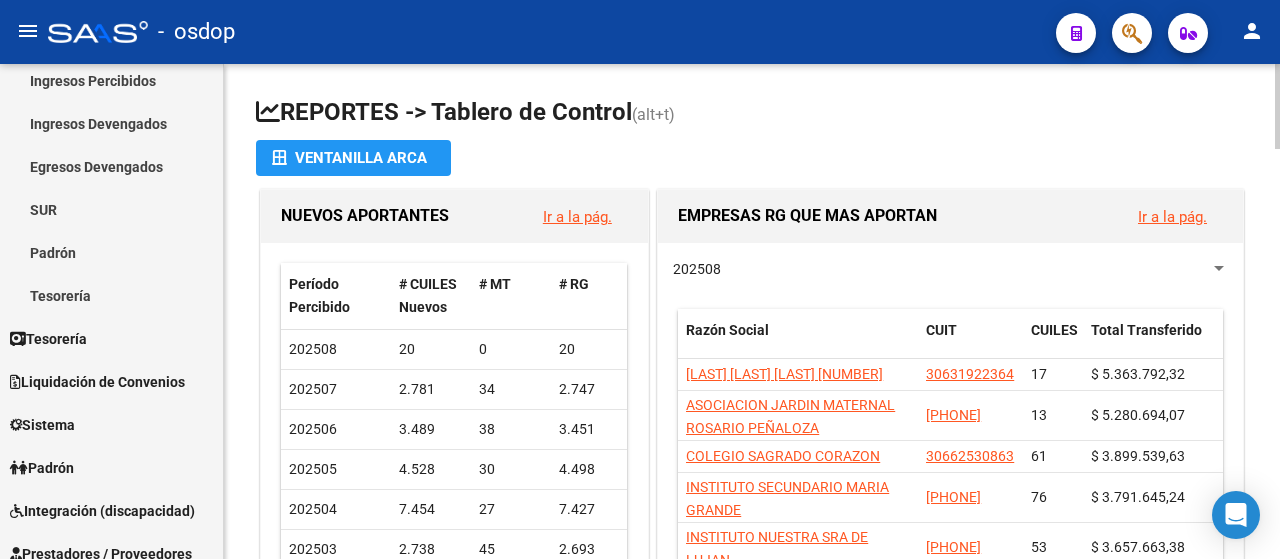 scroll, scrollTop: 152, scrollLeft: 0, axis: vertical 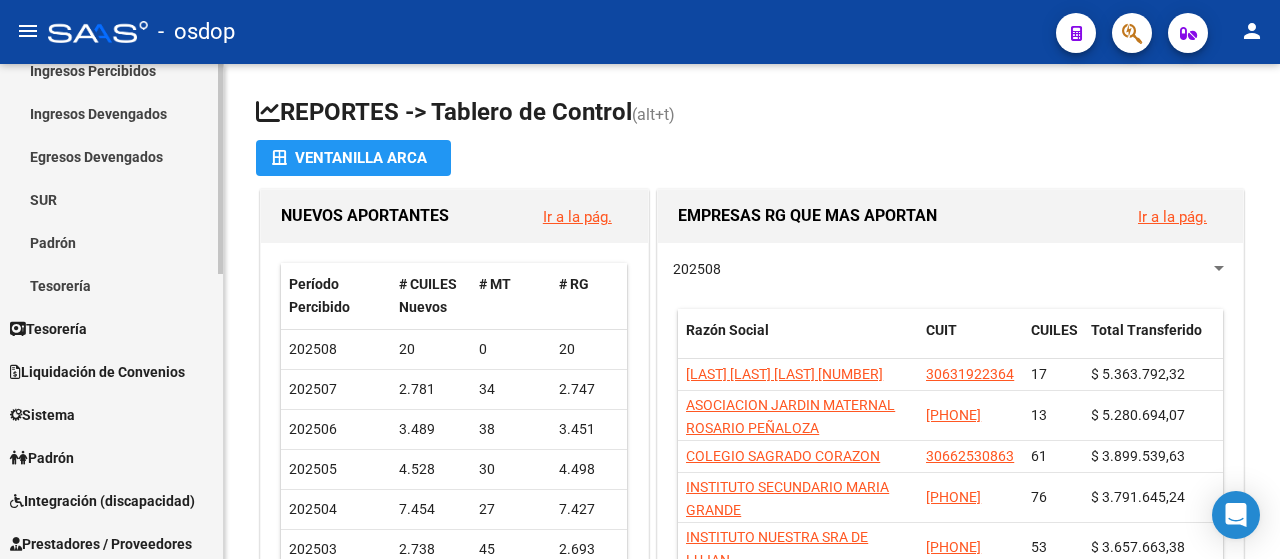 click on "Sistema" at bounding box center (111, 414) 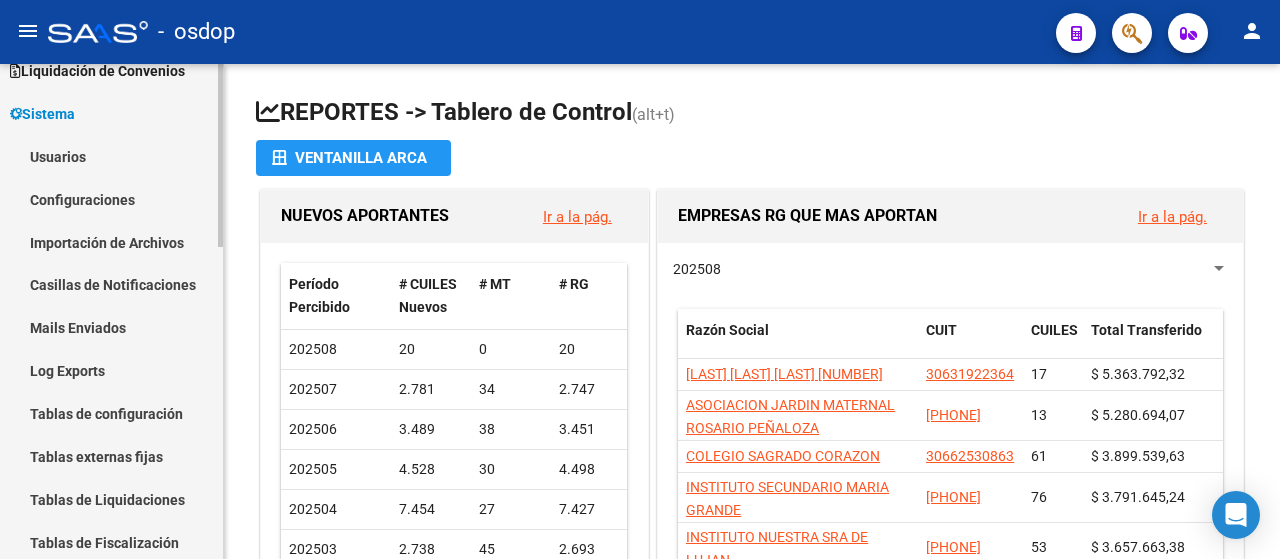 click on "Usuarios" at bounding box center (111, 156) 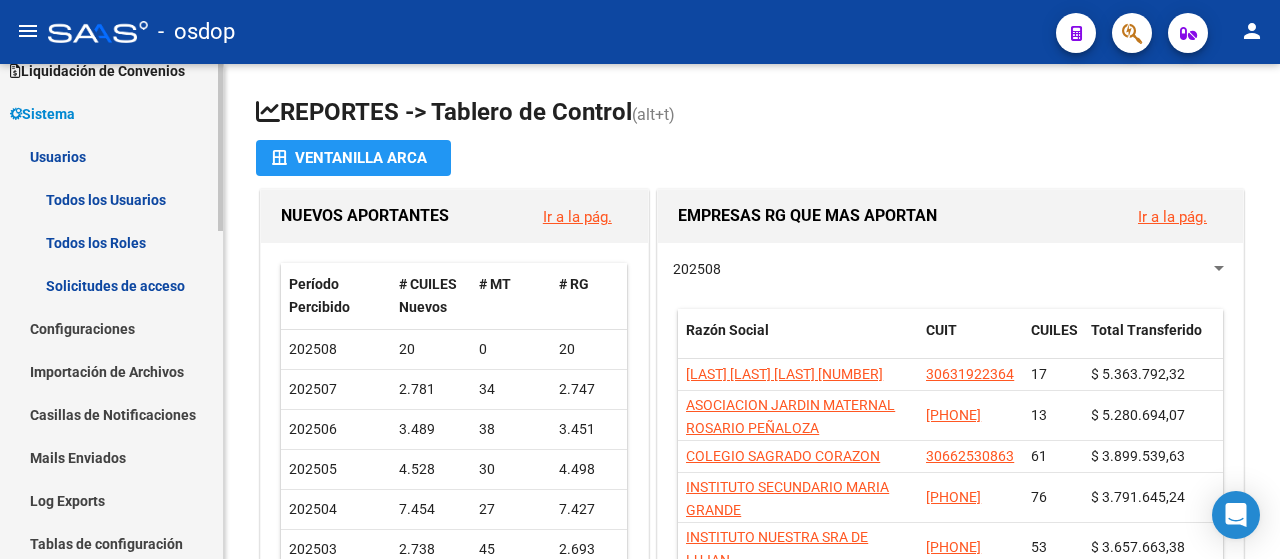 click on "Todos los Usuarios" at bounding box center (111, 199) 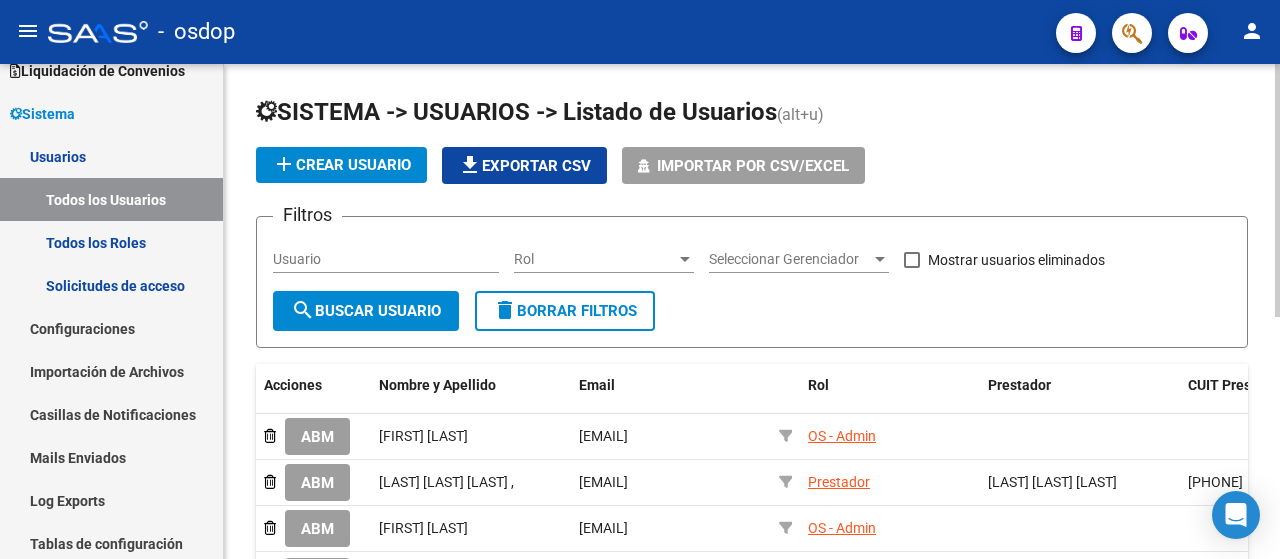 click on "add  Crear Usuario" 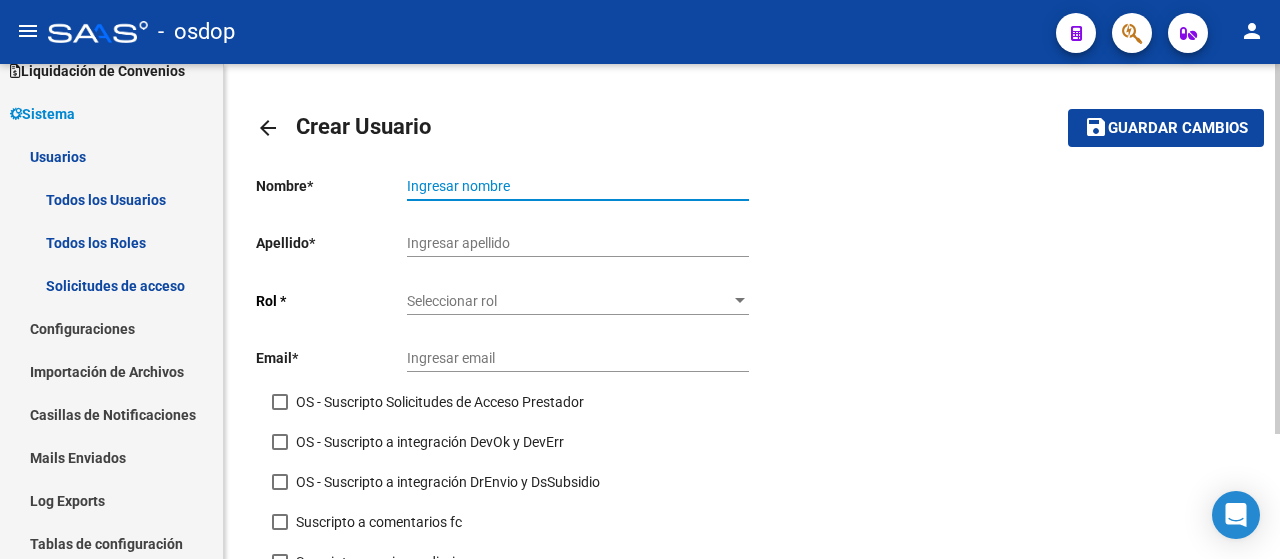 click on "Ingresar nombre" at bounding box center (578, 186) 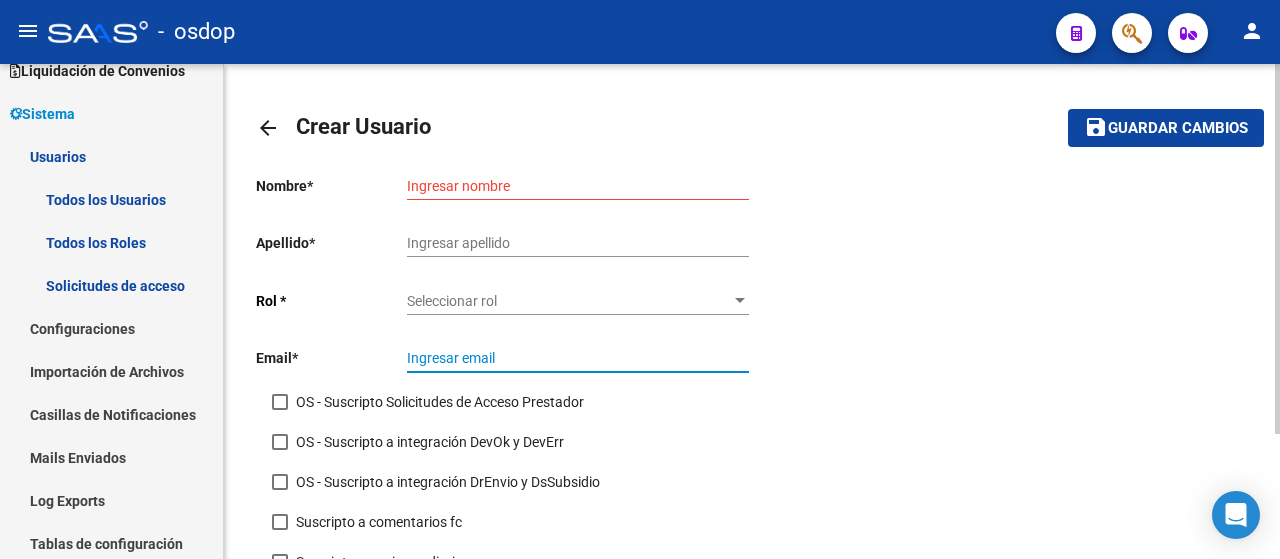 click on "Ingresar email" at bounding box center (578, 358) 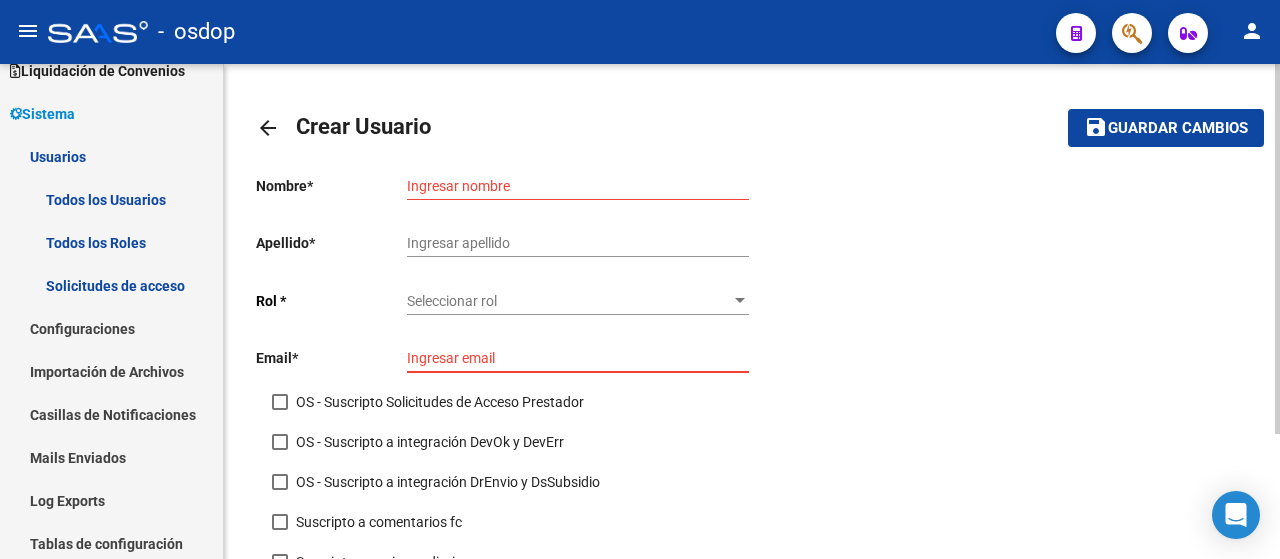 paste on "[EMAIL]" 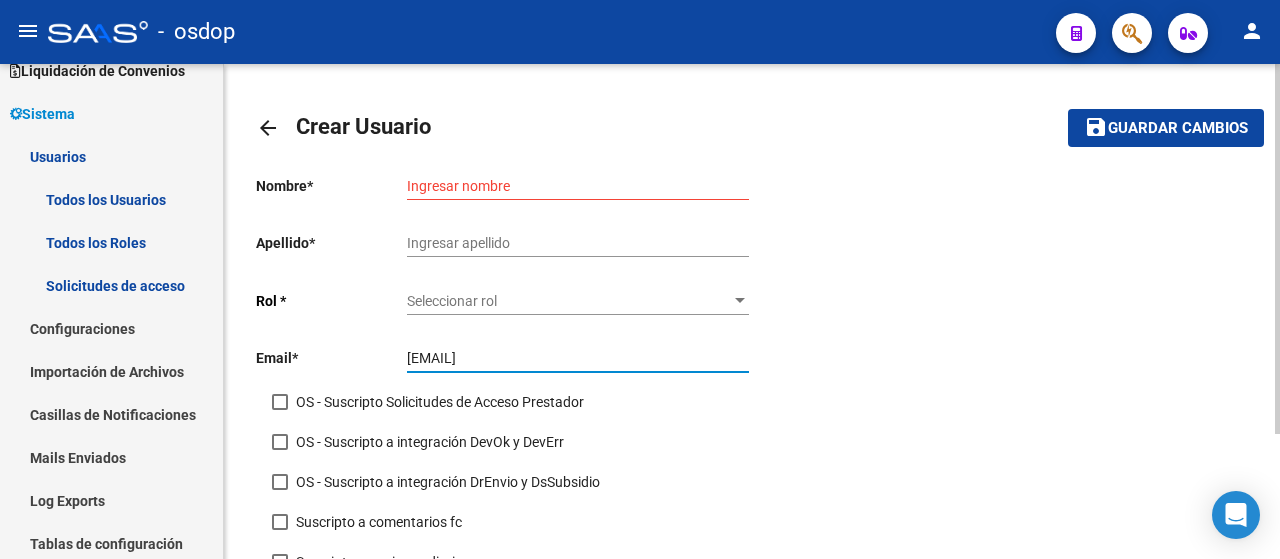 type on "[EMAIL]" 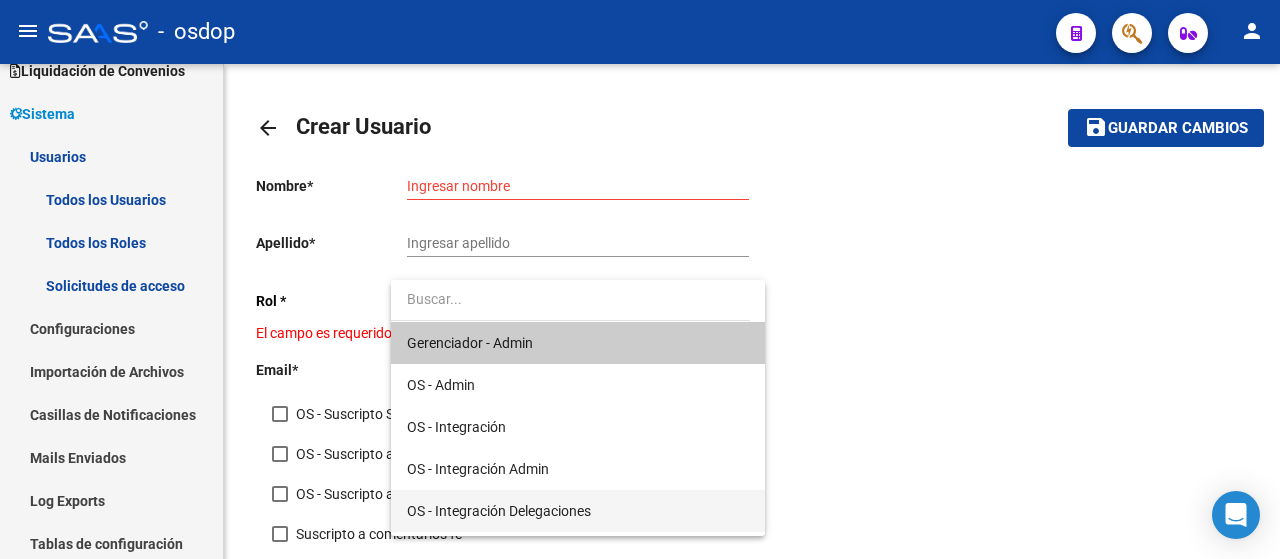 click on "OS - Integración Delegaciones" at bounding box center [499, 511] 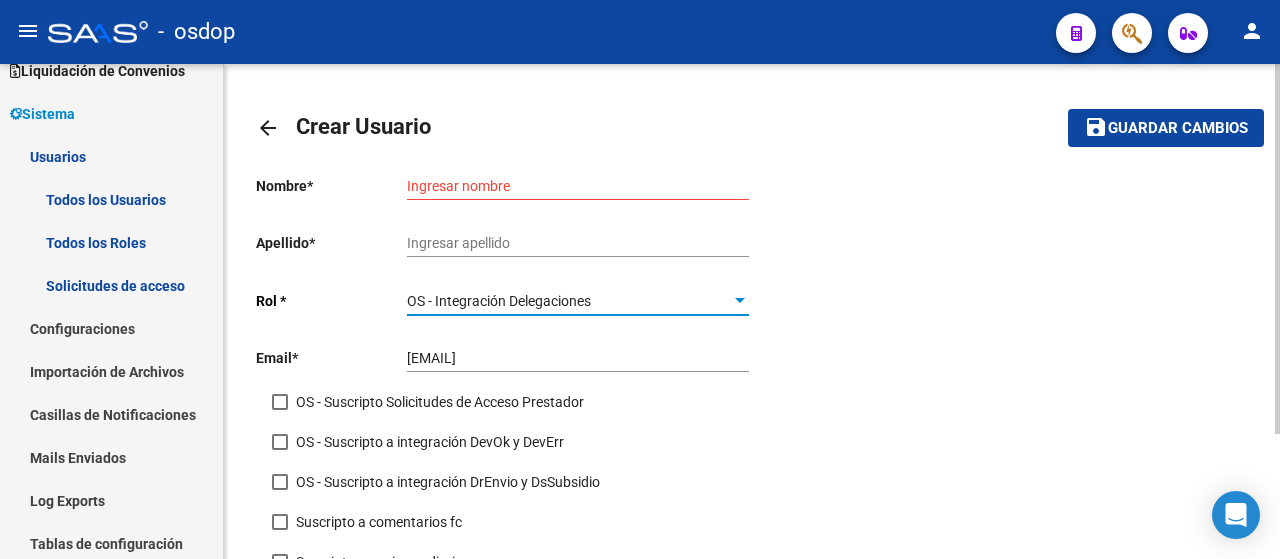 click on "Ingresar nombre" at bounding box center (578, 186) 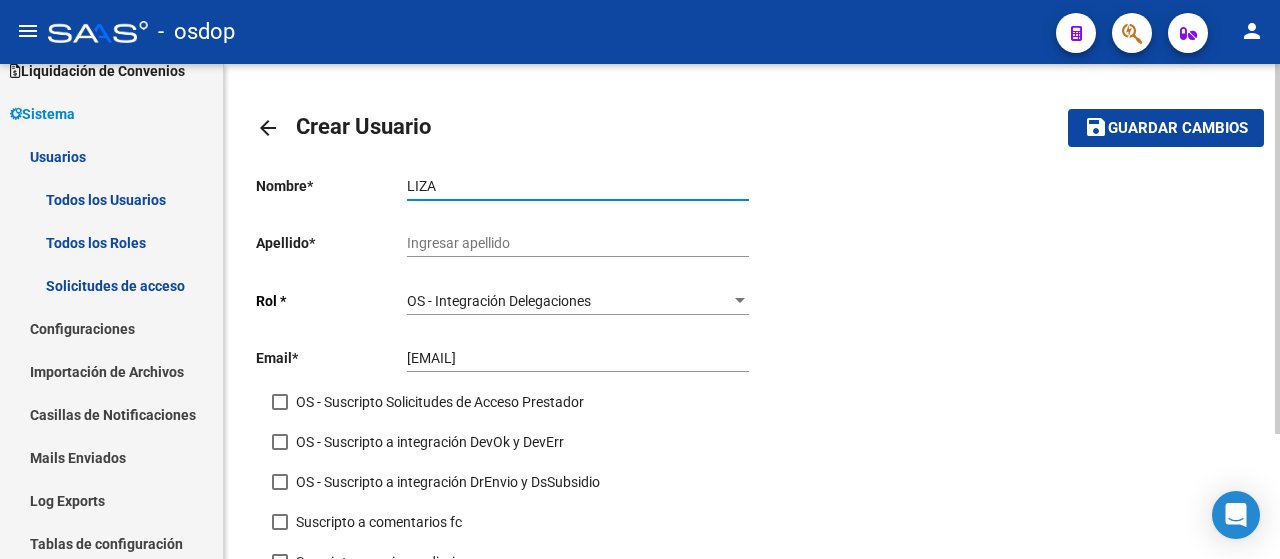 type on "LIZA" 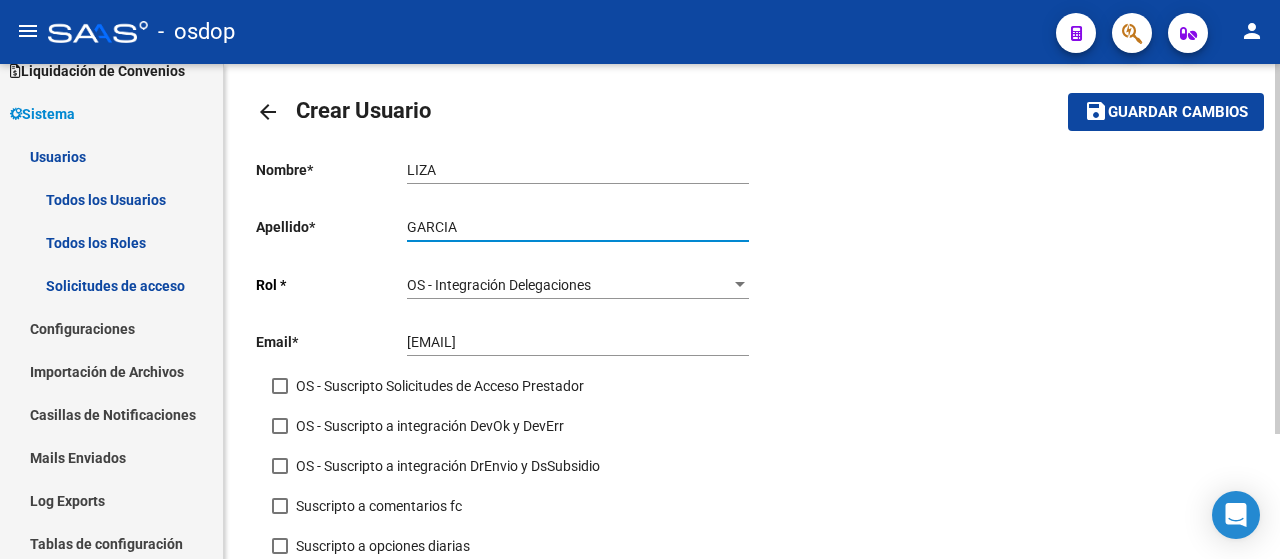 scroll, scrollTop: 0, scrollLeft: 0, axis: both 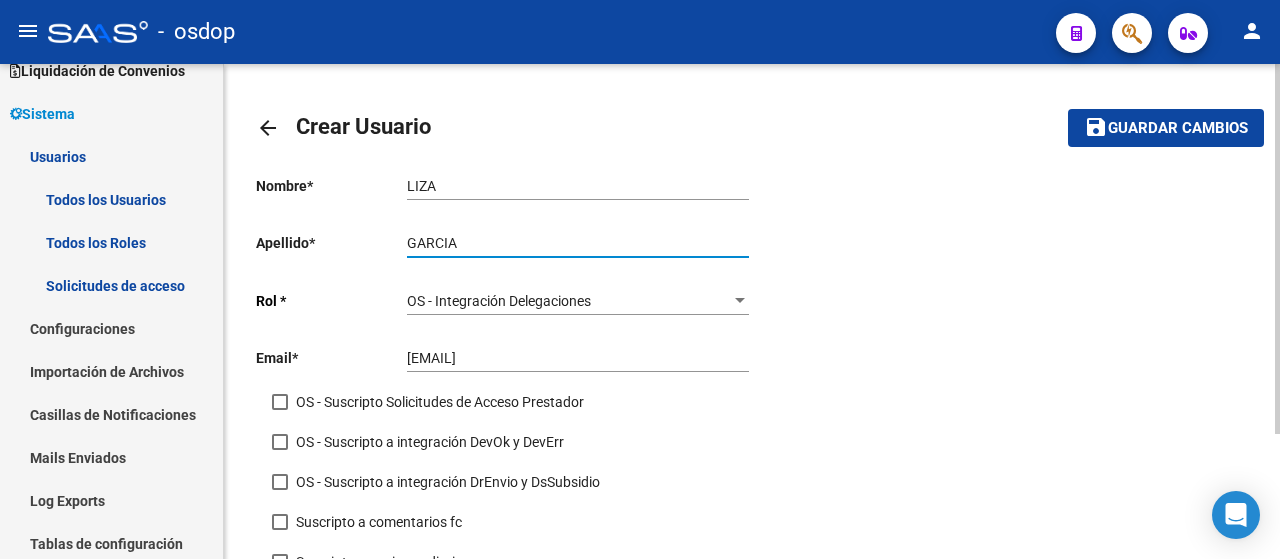 click on "arrow_back Crear Usuario    save Guardar cambios Nombre  *   [FIRST] Ingresar nombre  Apellido  *   [LAST] Ingresar apellido   Rol * OS - Integración Delegaciones Seleccionar rol Email  *   [EMAIL] Ingresar email     OS - Suscripto Solicitudes de Acceso Prestador     OS - Suscripto a integración DevOk y DevErr     OS - Suscripto a integración DrEnvio y DsSubsidio     Suscripto a comentarios fc     Suscripto a opciones diarias" 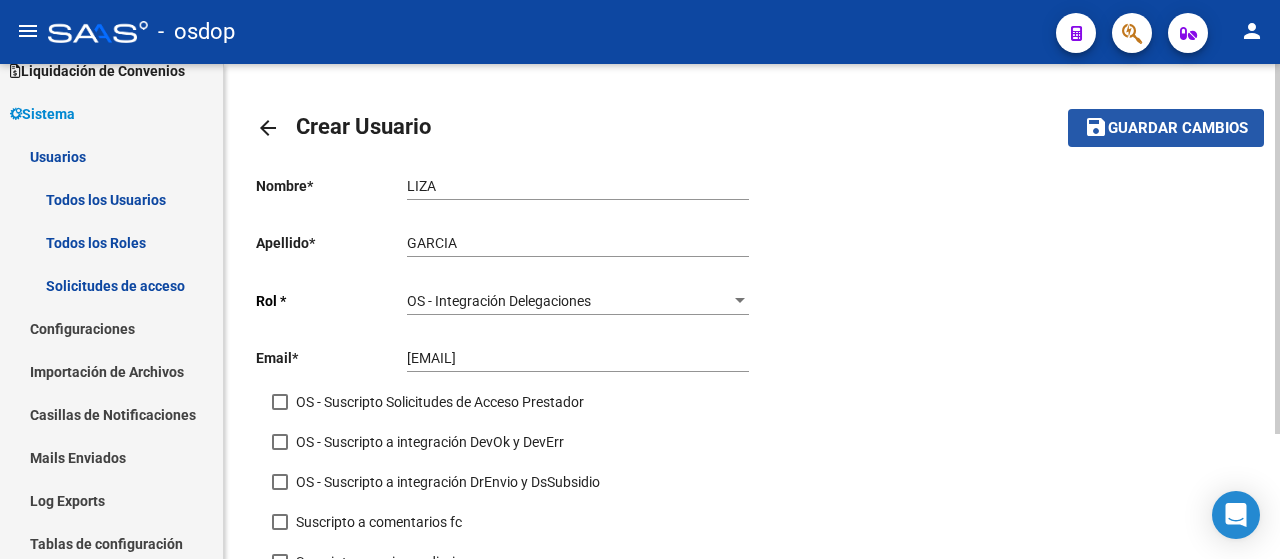click on "save Guardar cambios" 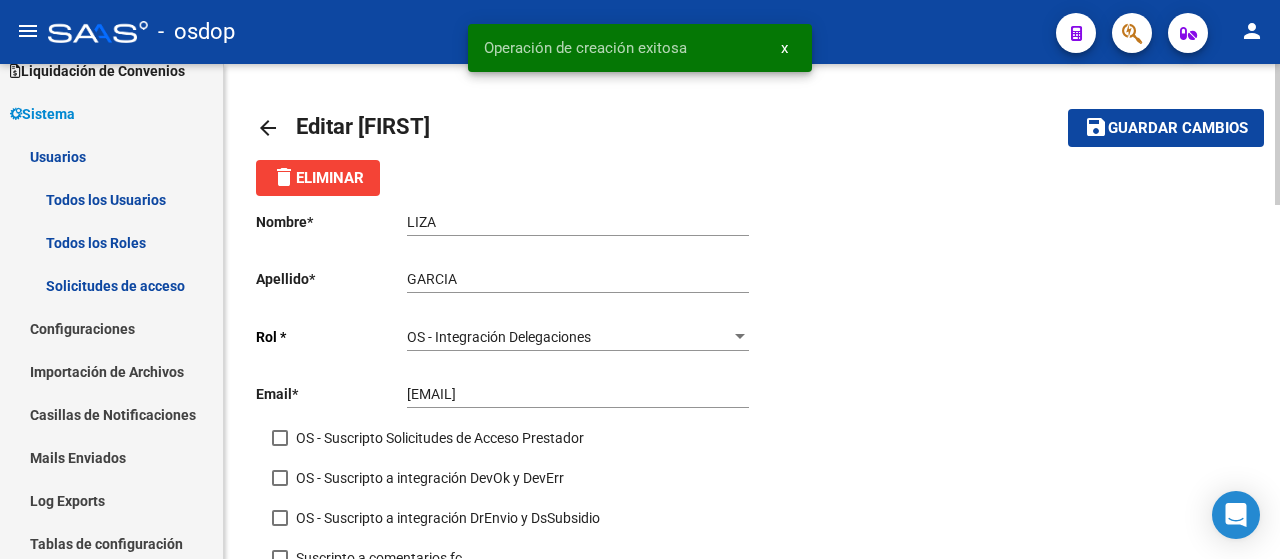 click on "arrow_back" 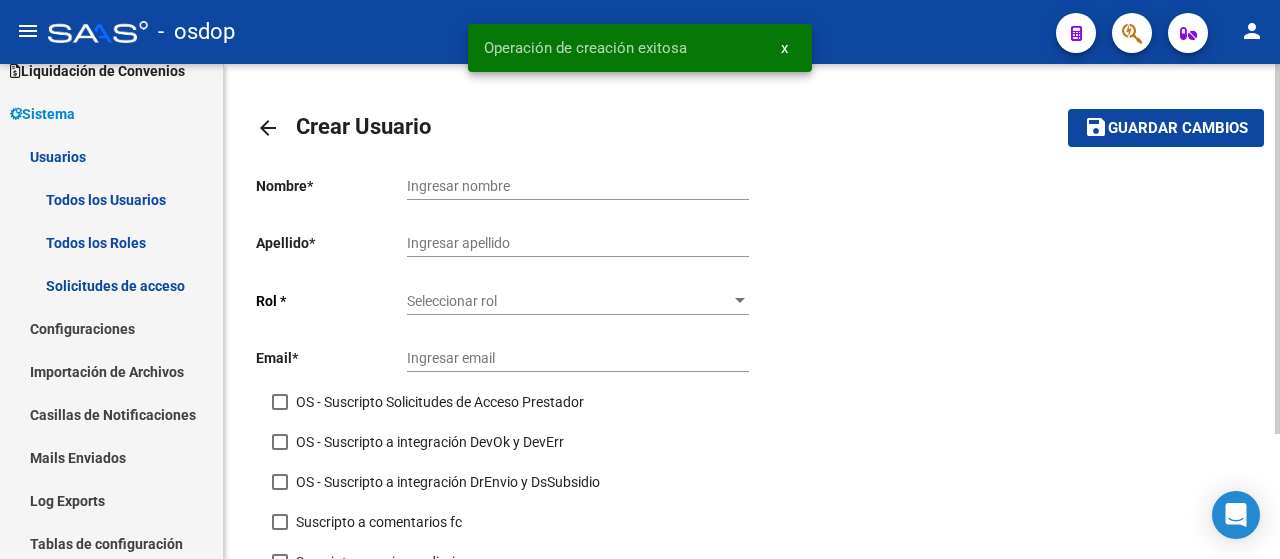 click on "Ingresar nombre" at bounding box center [578, 186] 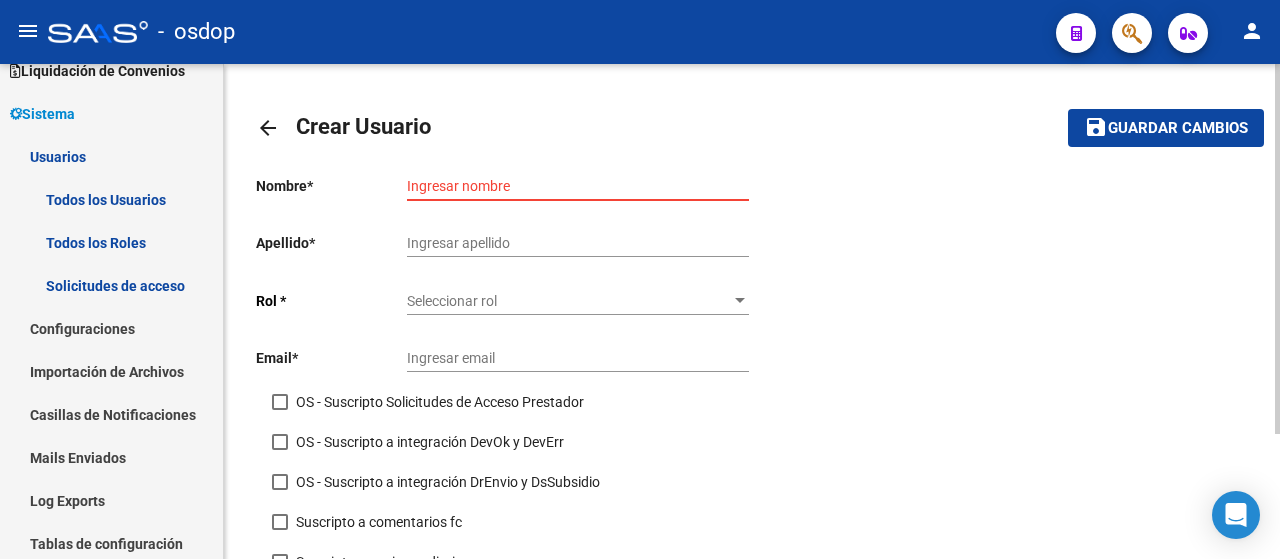 click on "Ingresar email" at bounding box center (578, 358) 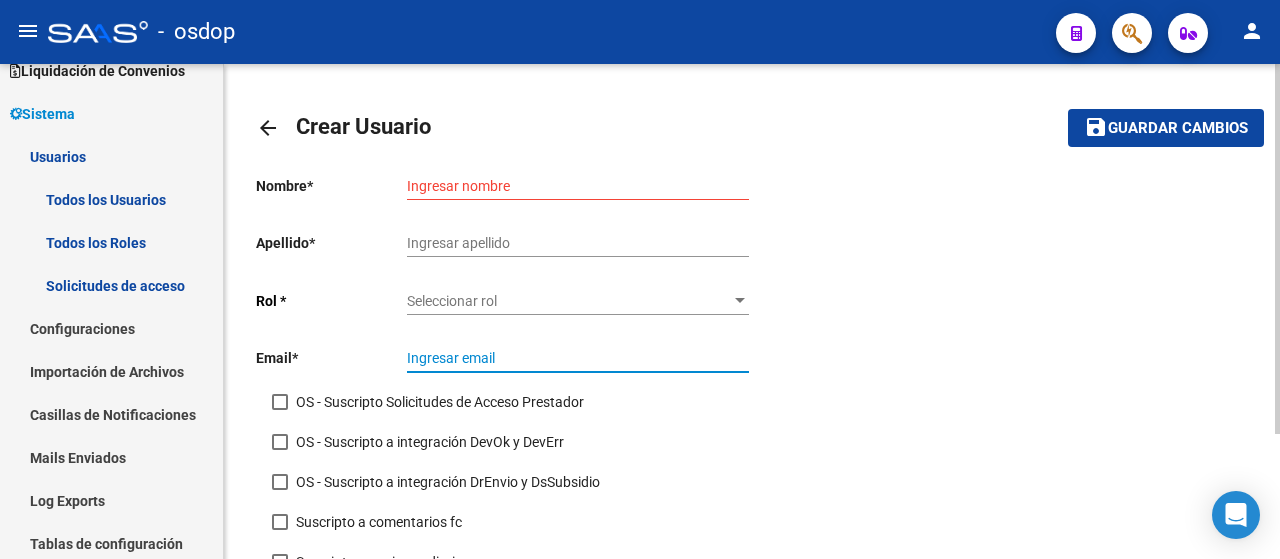 paste on "[EMAIL]" 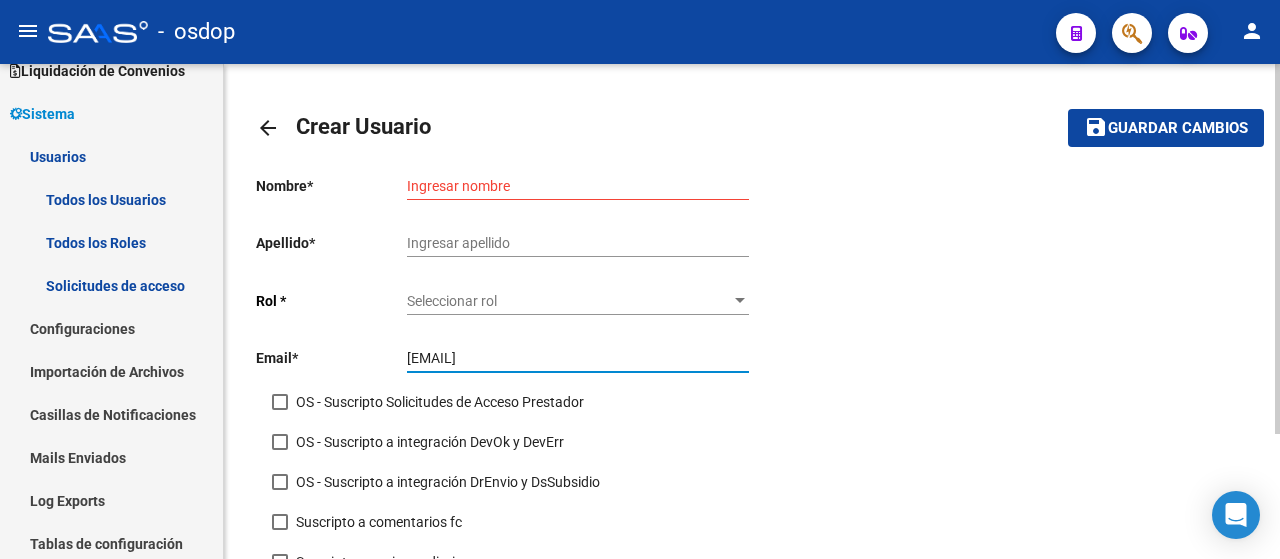 type on "[EMAIL]" 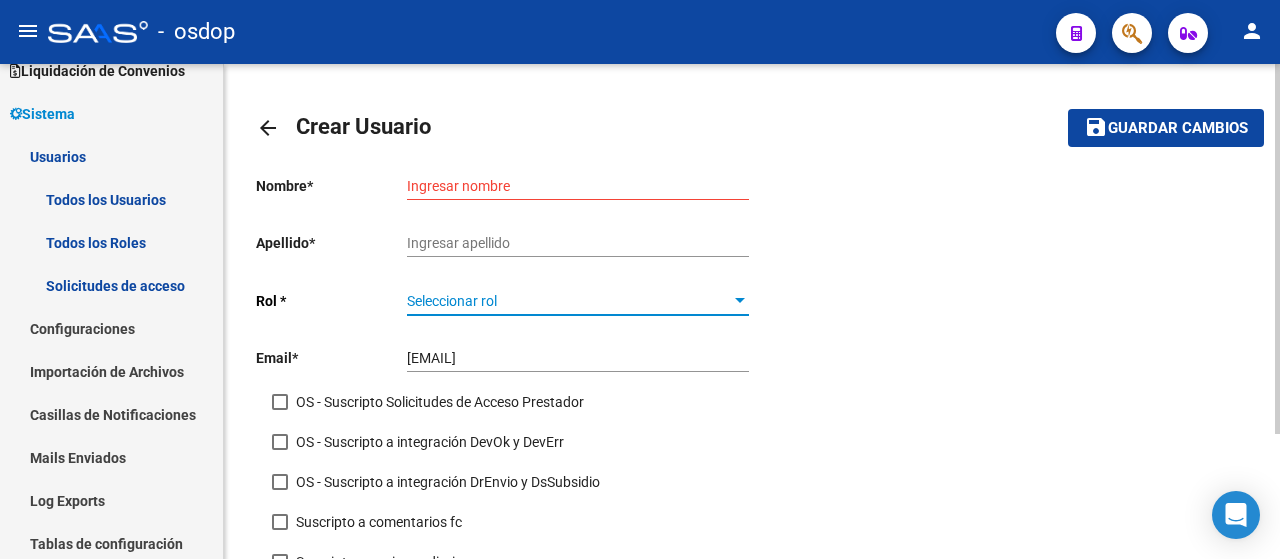 click on "Seleccionar rol" at bounding box center (569, 301) 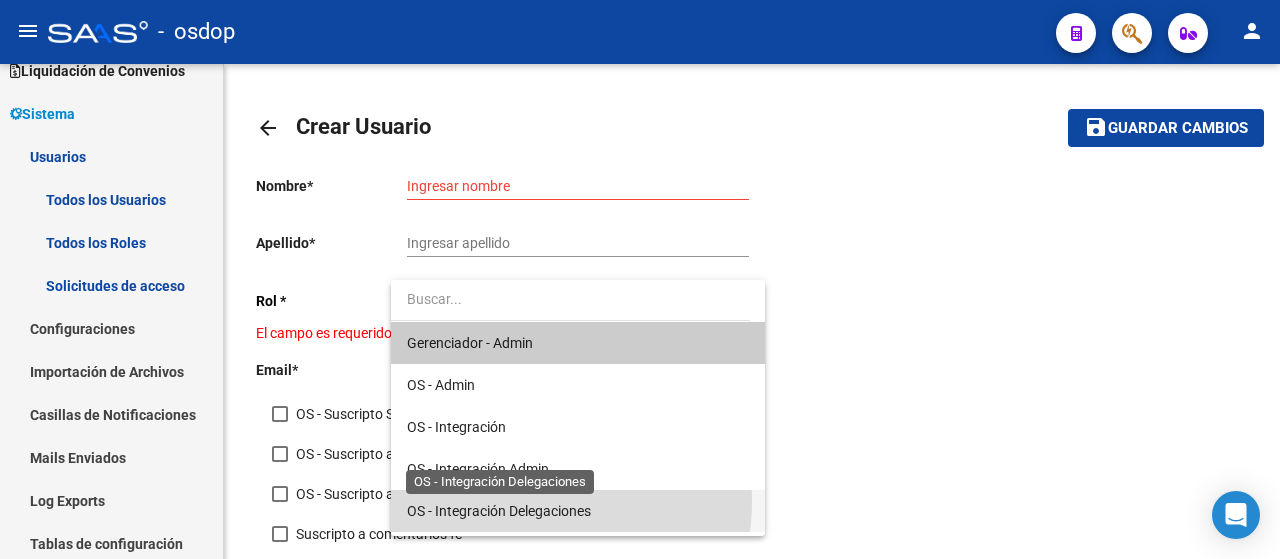 click on "OS - Integración Delegaciones" at bounding box center (499, 511) 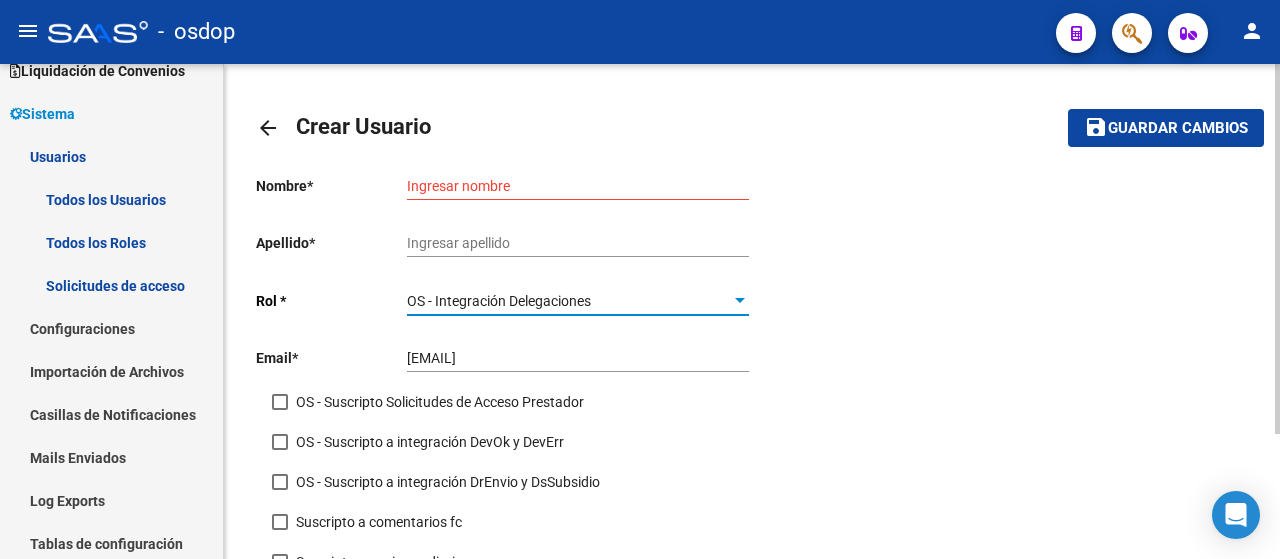 click on "Ingresar nombre" at bounding box center (578, 186) 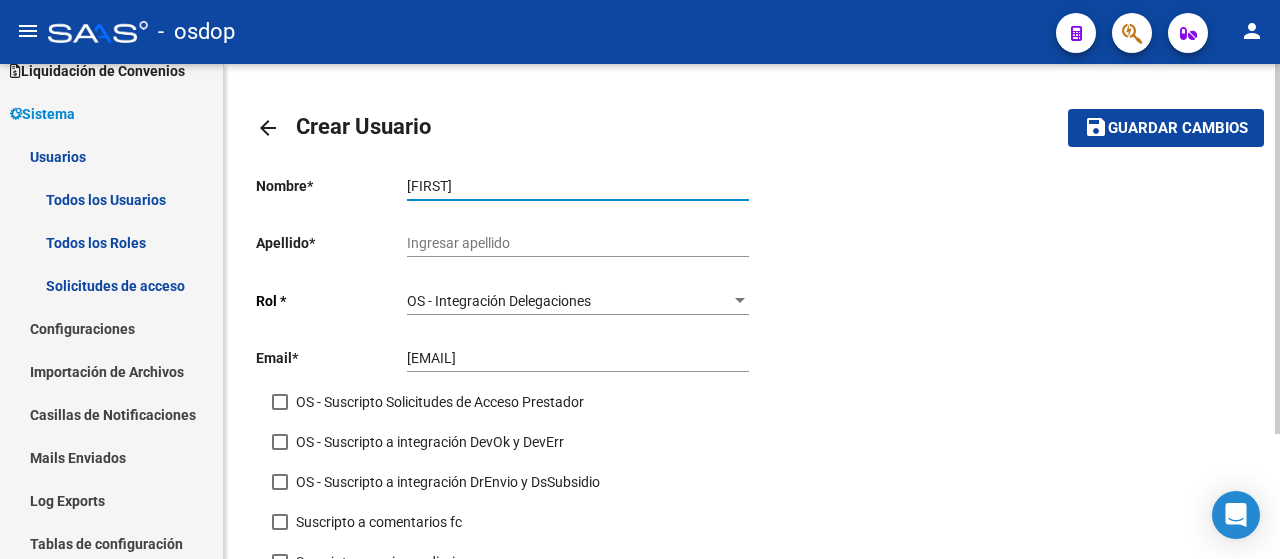 type on "[FIRST]" 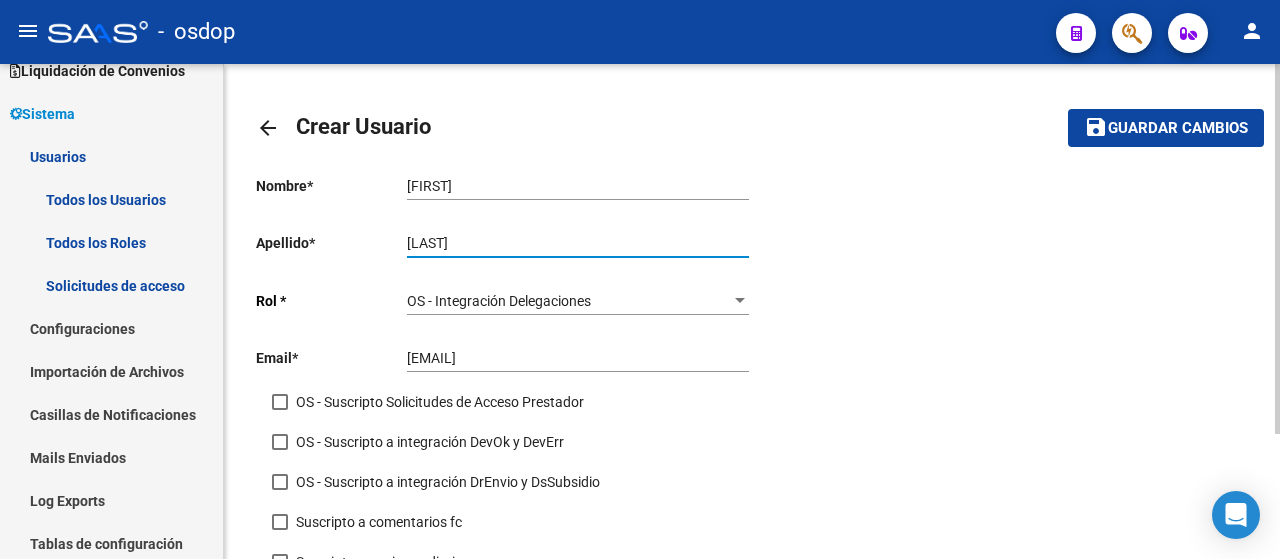 type on "[LAST]" 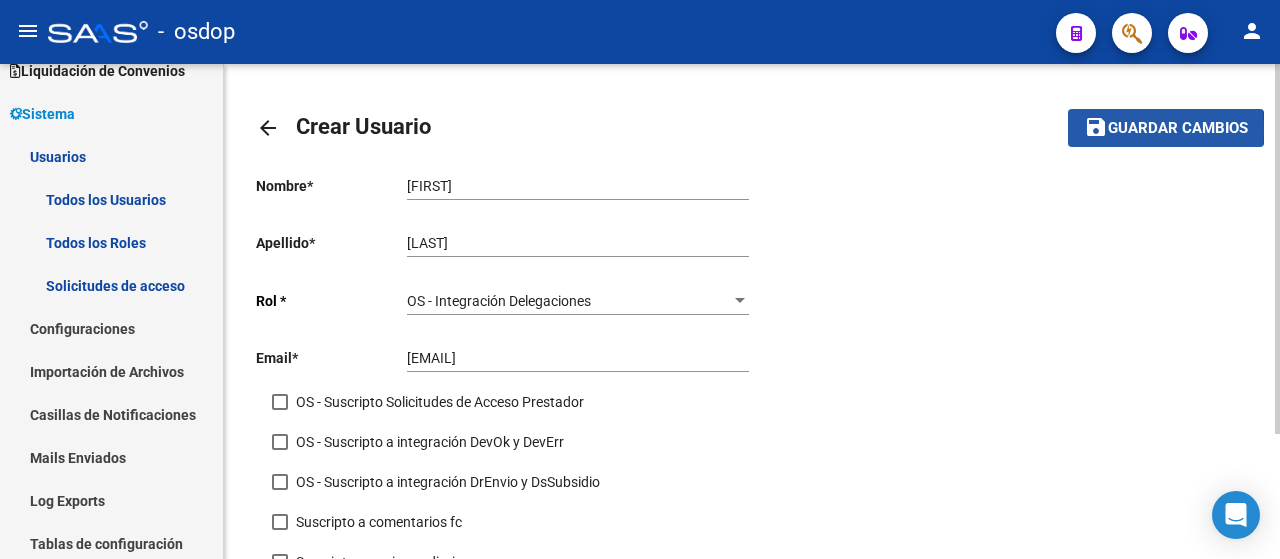 click on "Guardar cambios" 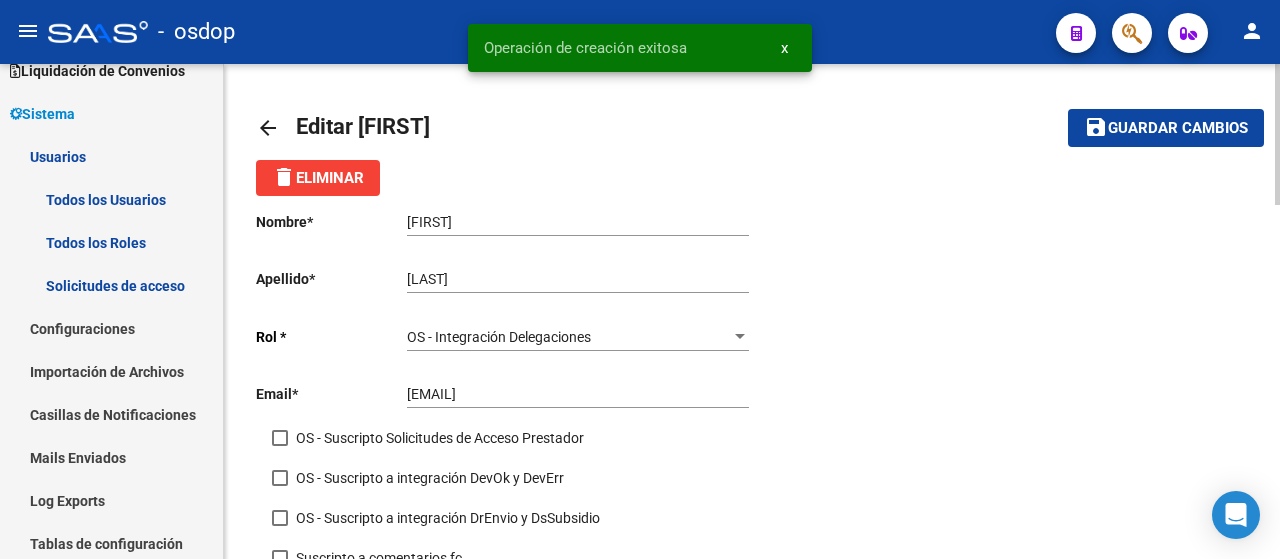 click on "arrow_back" 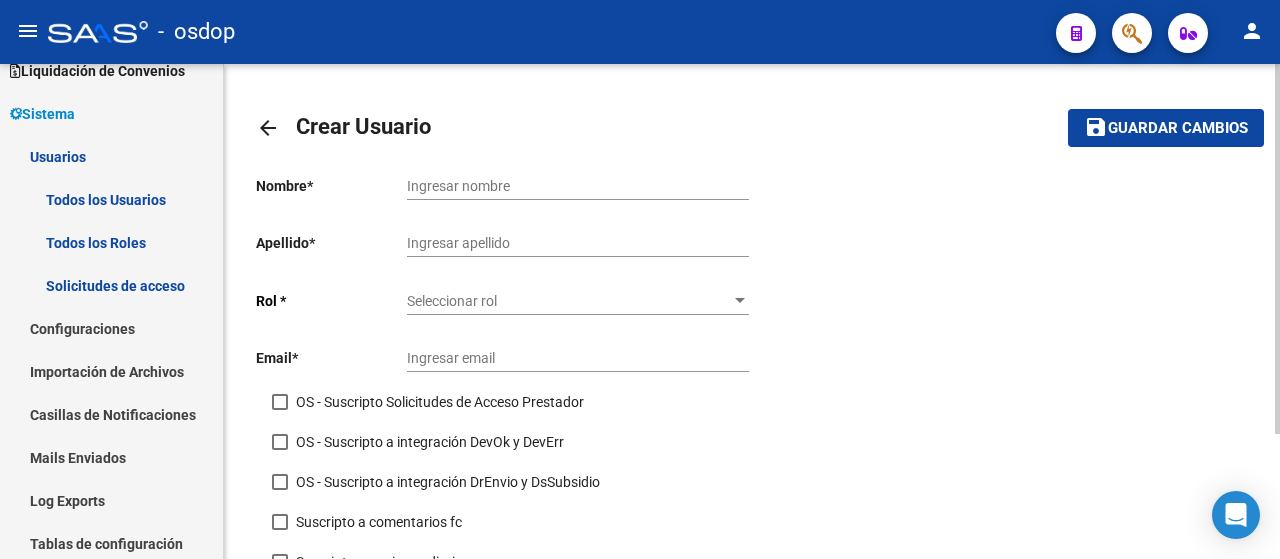 click on "Ingresar email" at bounding box center (578, 358) 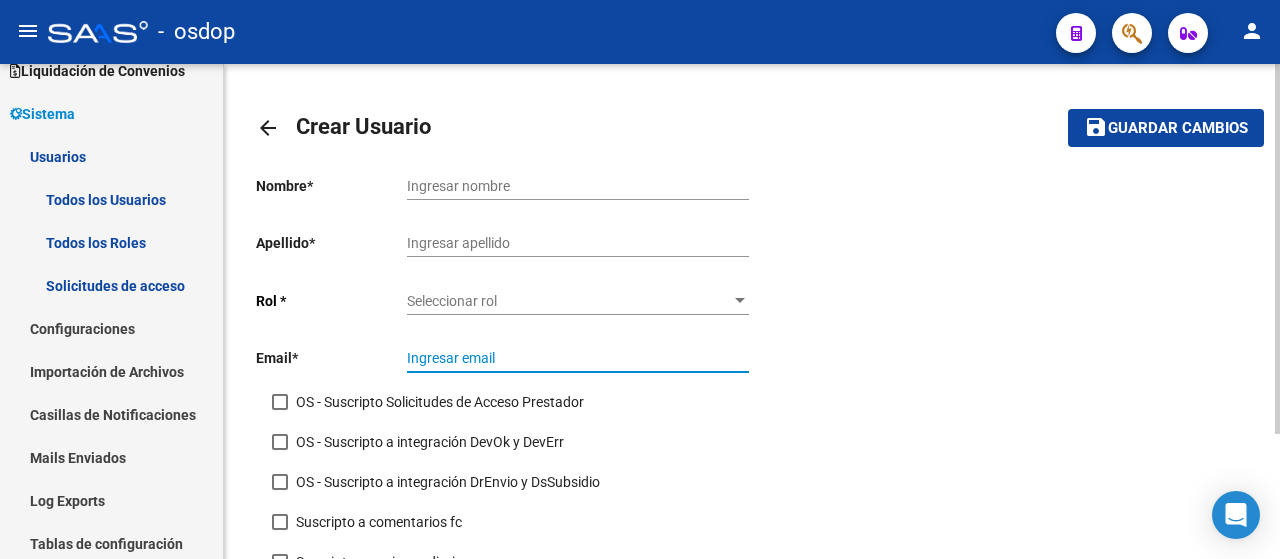 paste on "[EMAIL]" 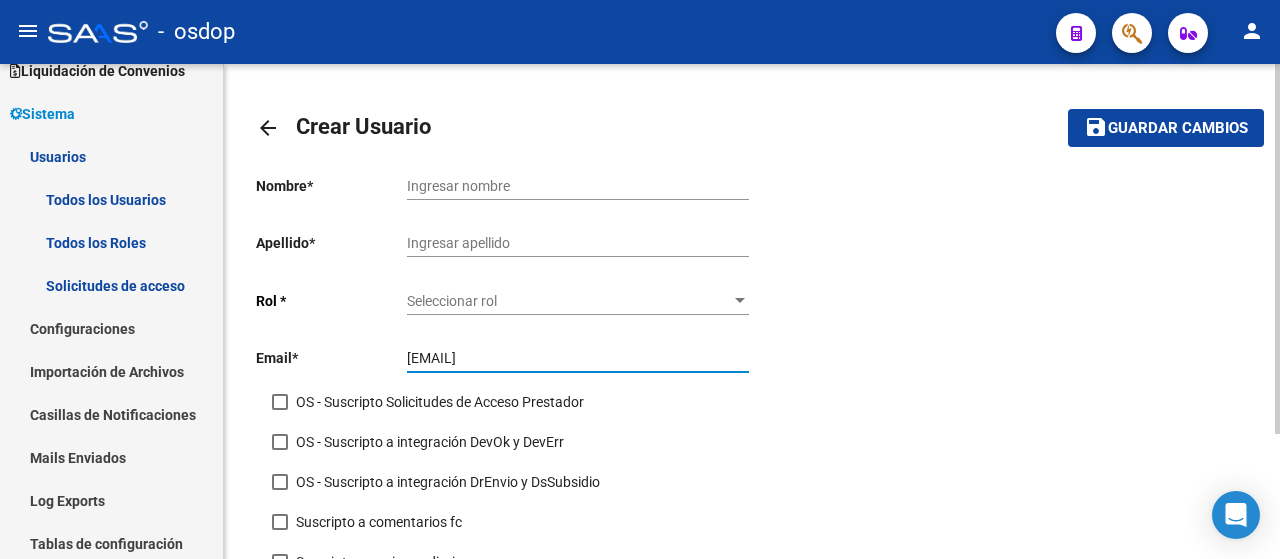 type on "[EMAIL]" 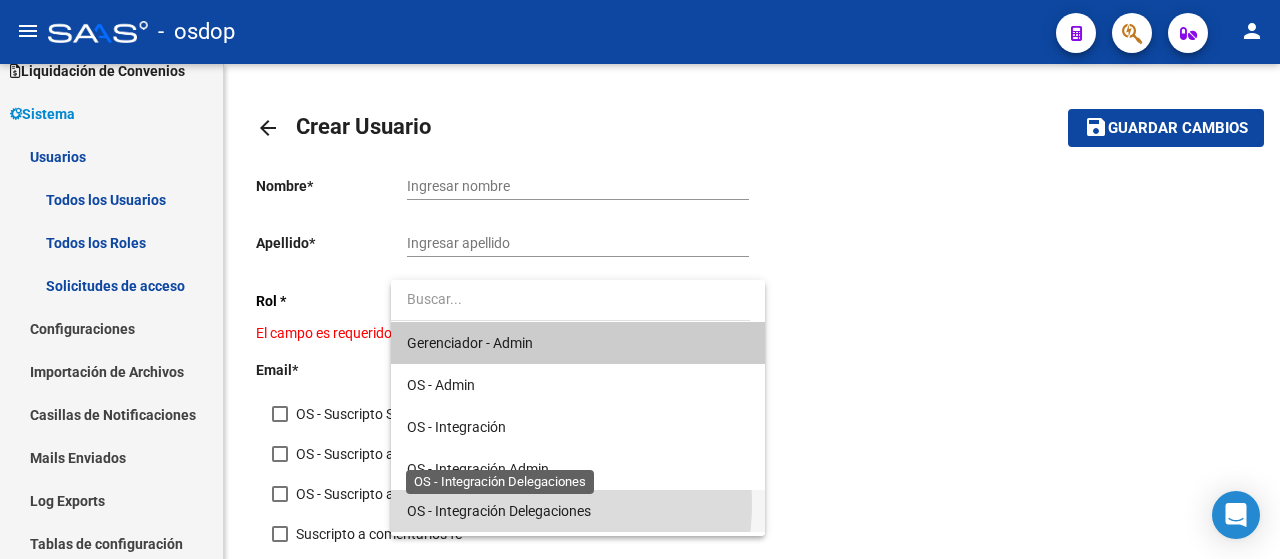 click on "OS - Integración Delegaciones" at bounding box center (499, 511) 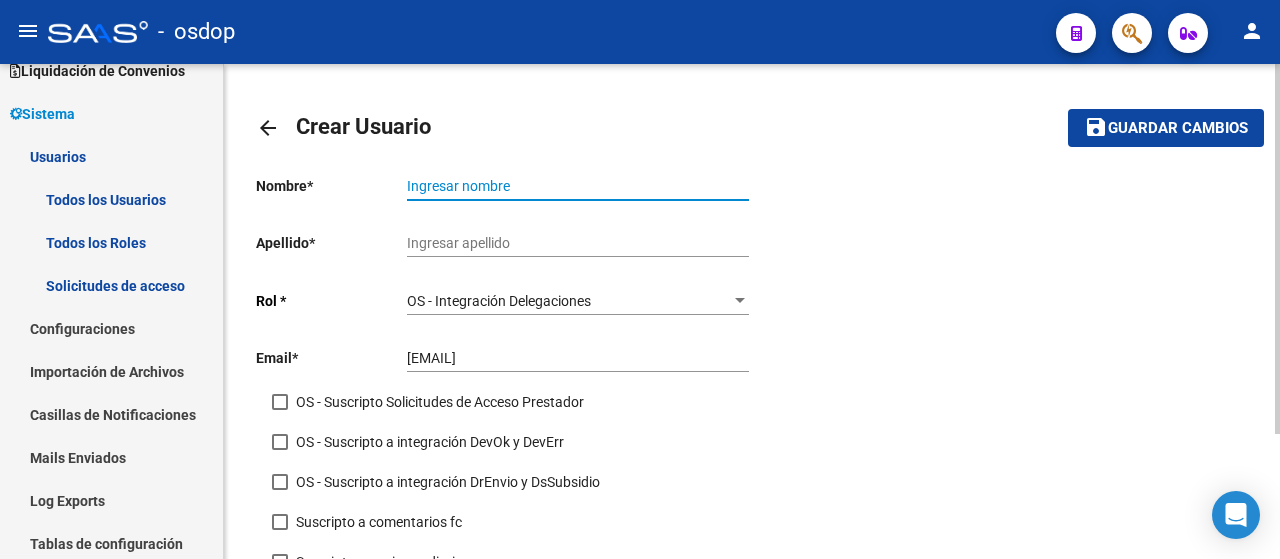 click on "Ingresar nombre" at bounding box center [578, 186] 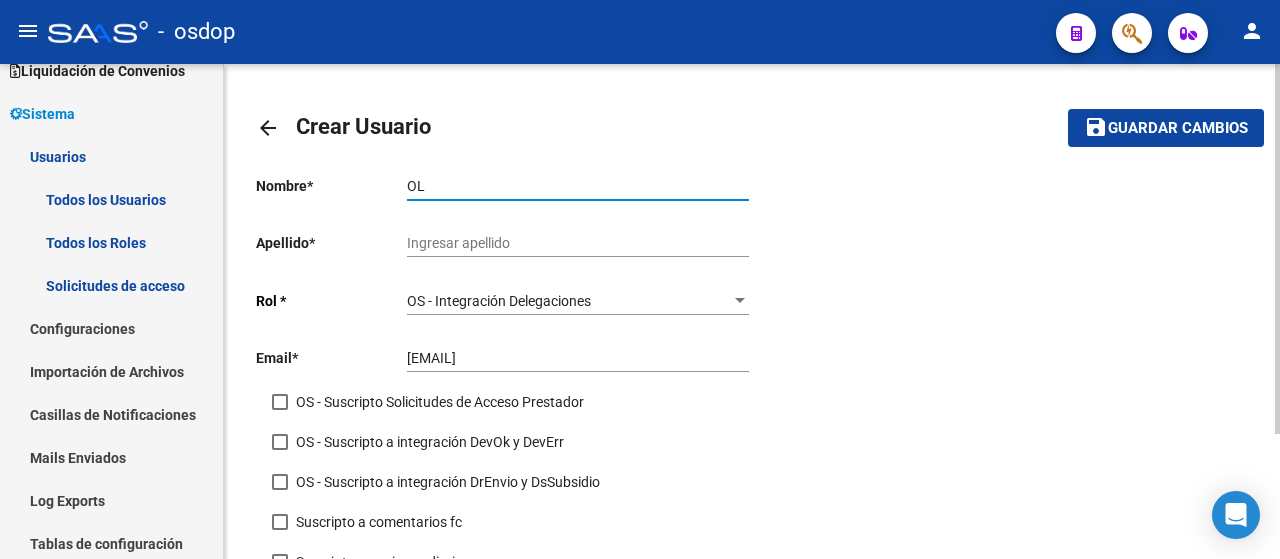 type on "O" 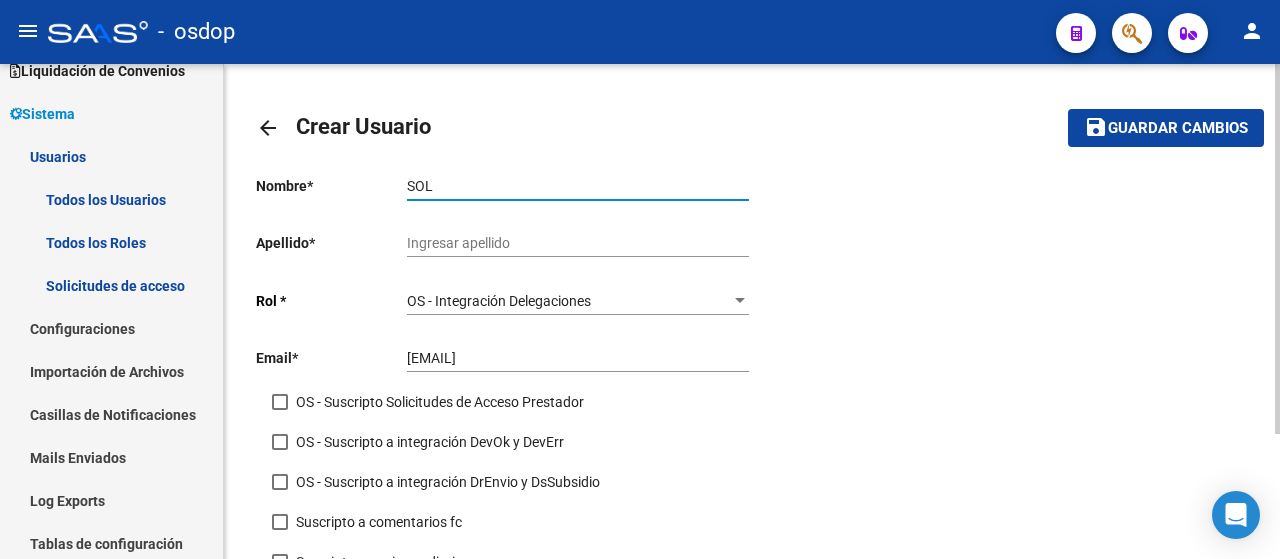 type on "SOL" 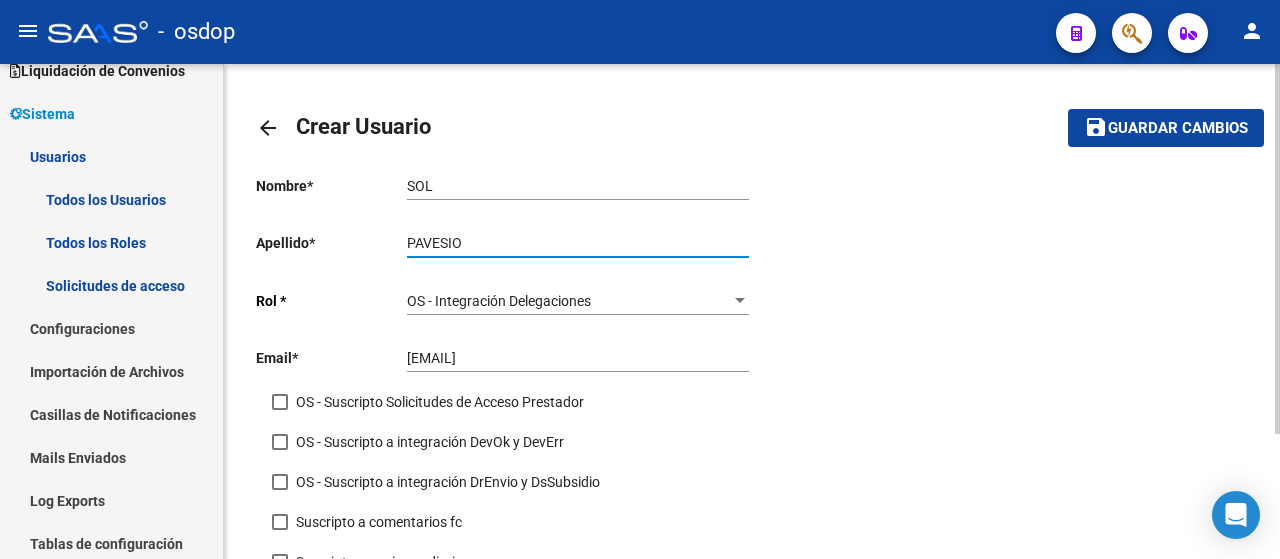 type on "PAVESIO" 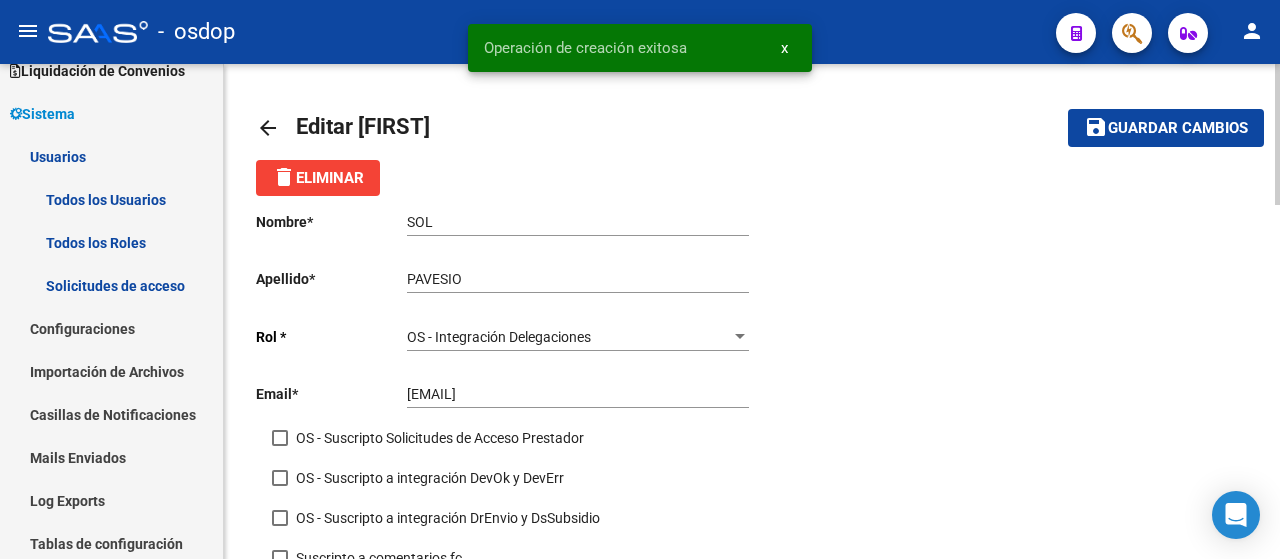 click on "arrow_back" 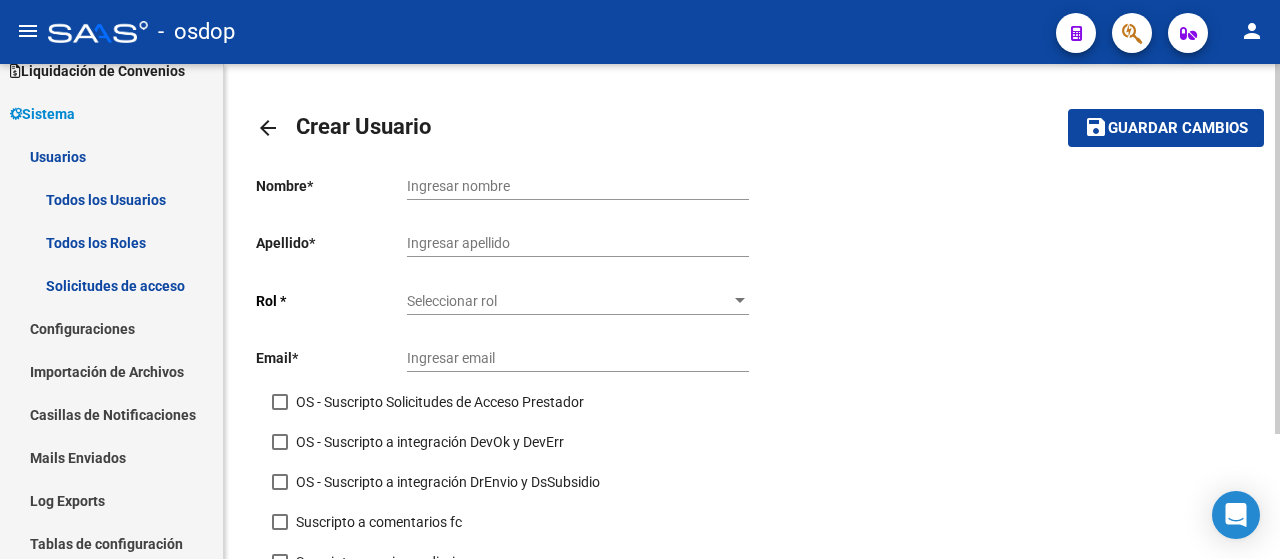 click on "Ingresar email" at bounding box center (578, 358) 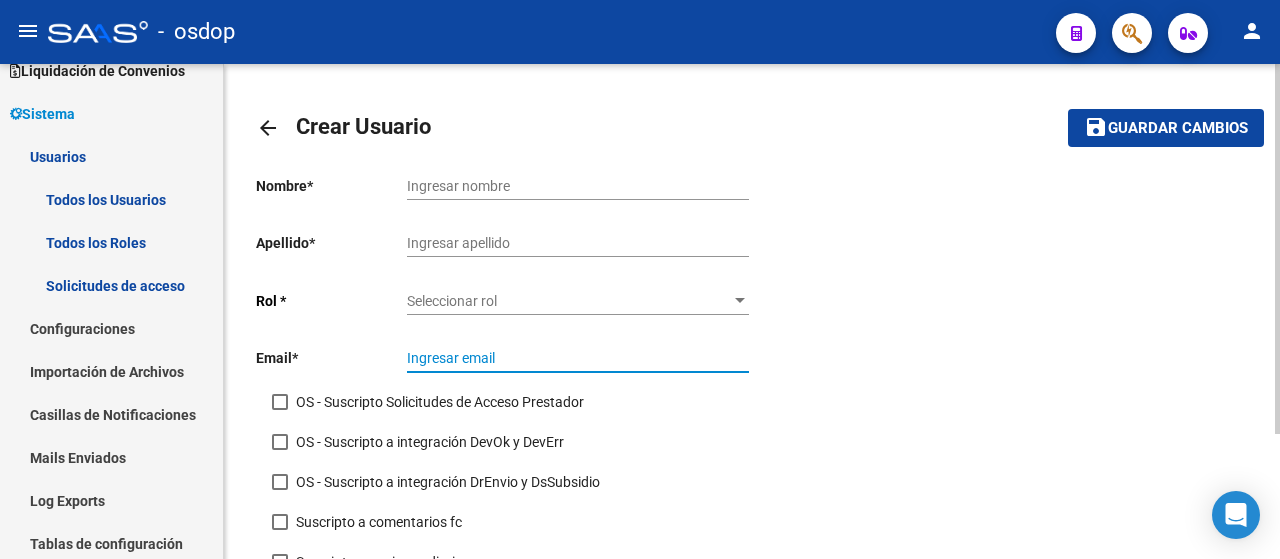 paste on "[EMAIL]" 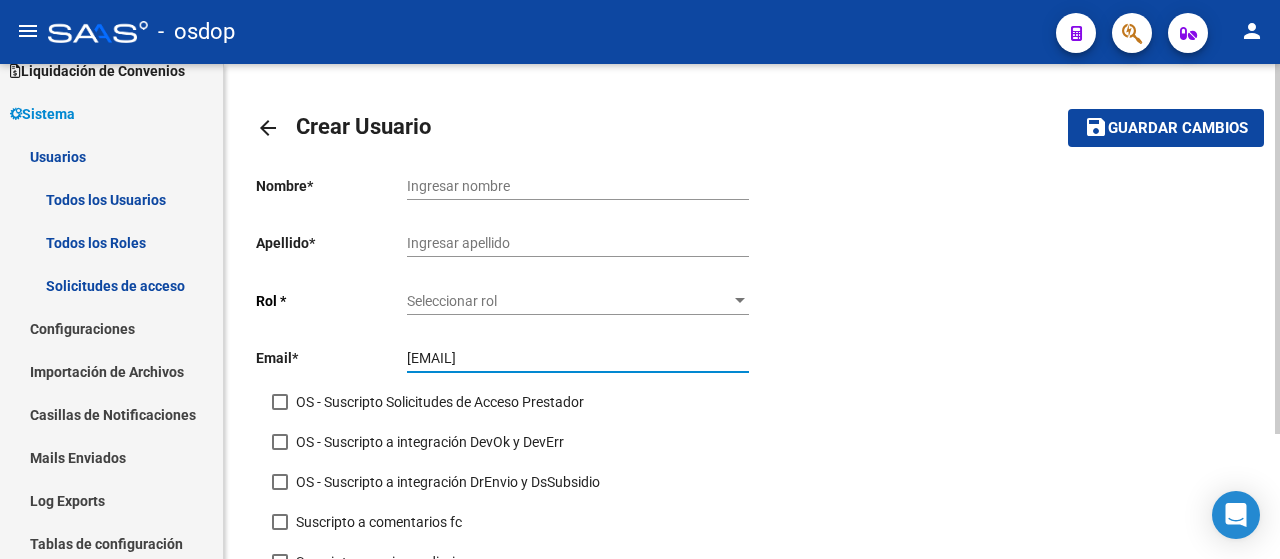 type on "[EMAIL]" 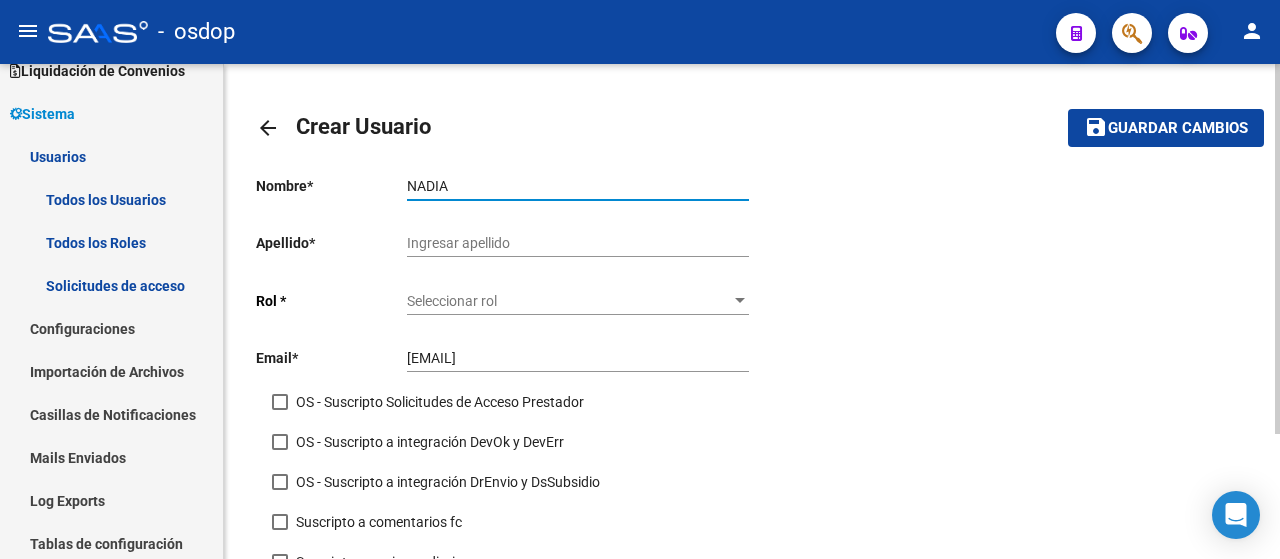 type on "NADIA" 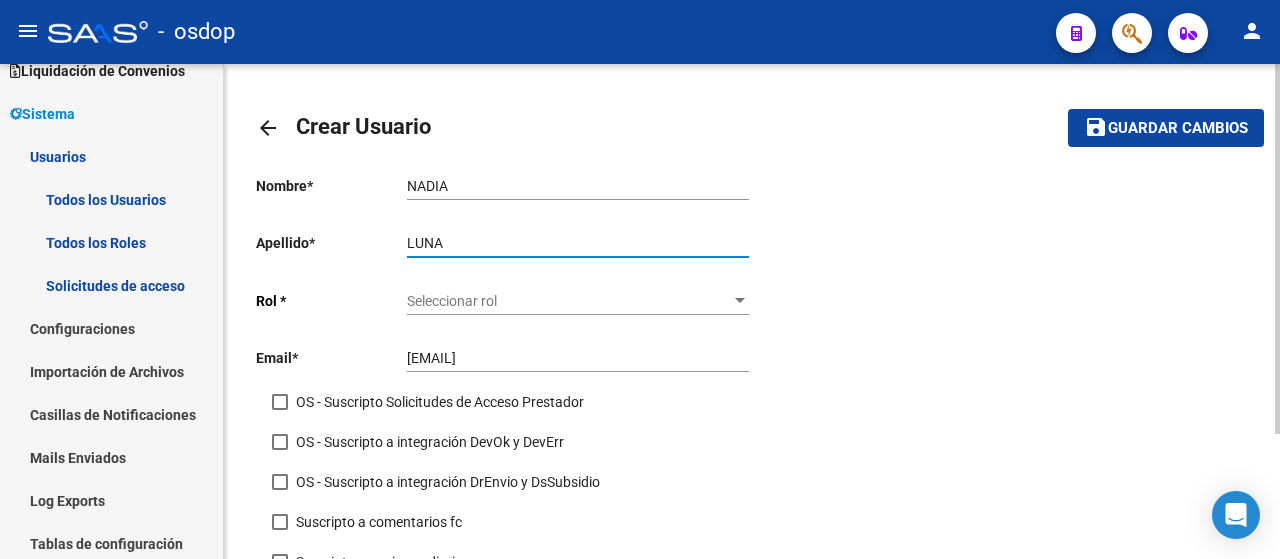 type on "LUNA" 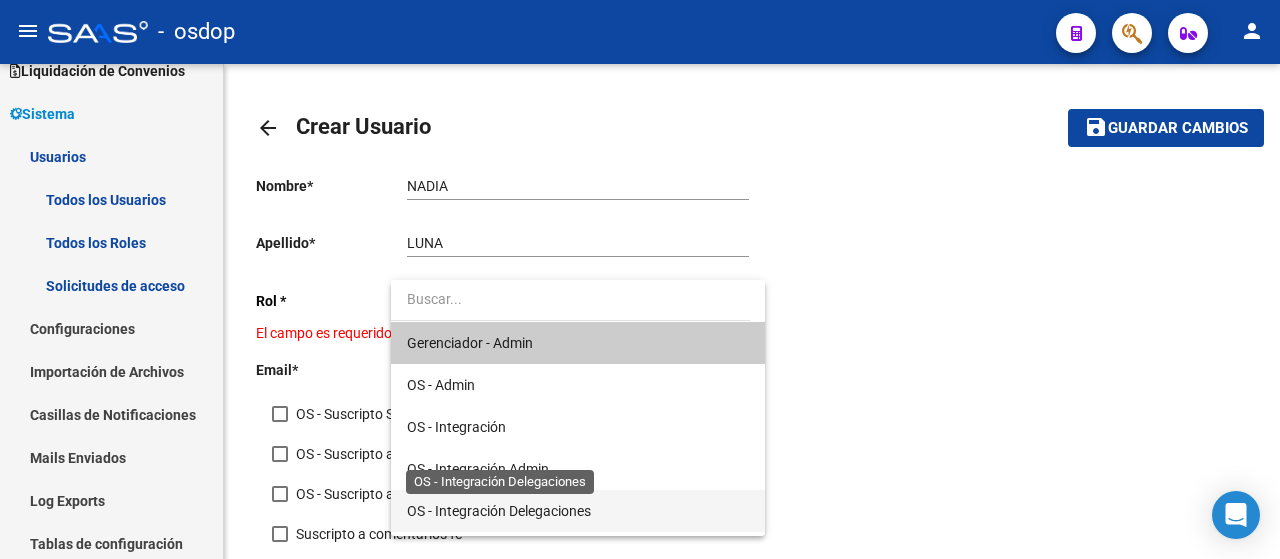 click on "OS - Integración Delegaciones" at bounding box center [499, 511] 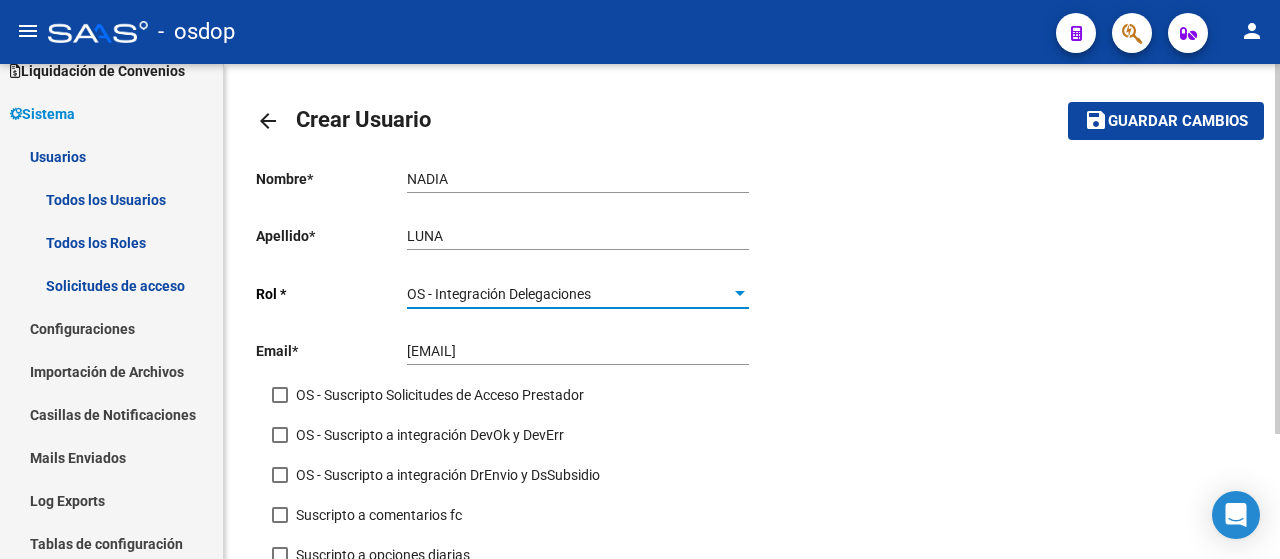 scroll, scrollTop: 0, scrollLeft: 0, axis: both 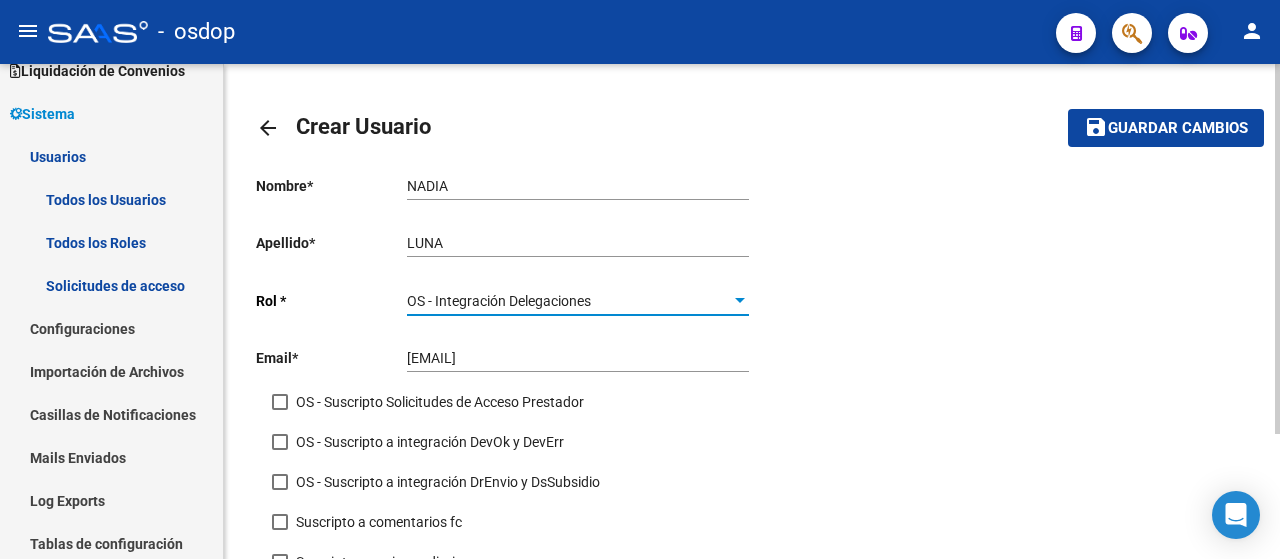 click 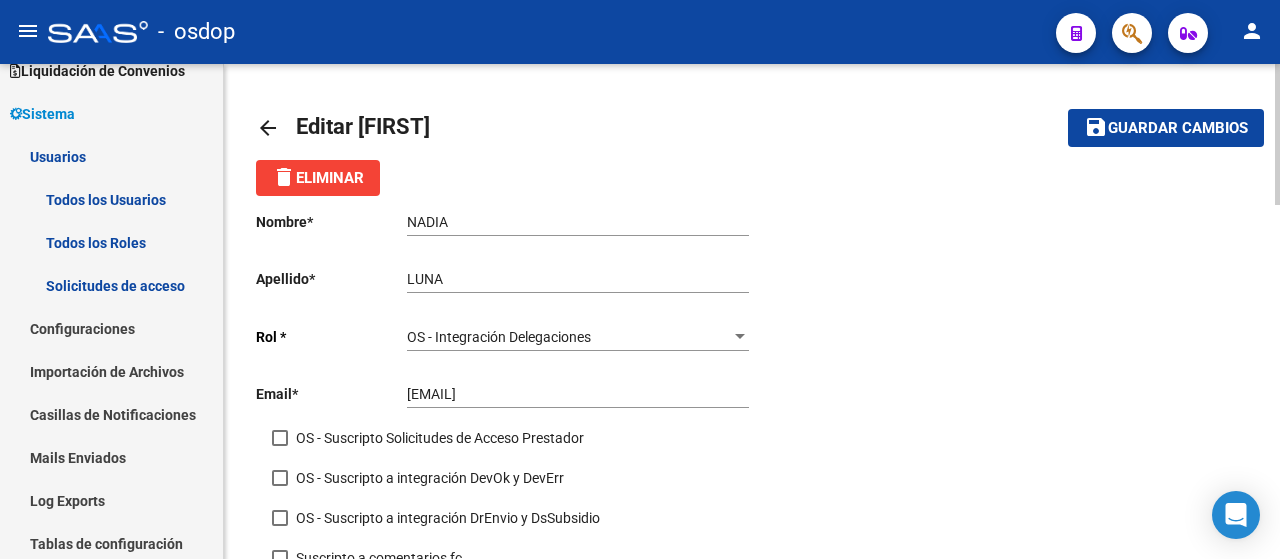 click on "arrow_back" 